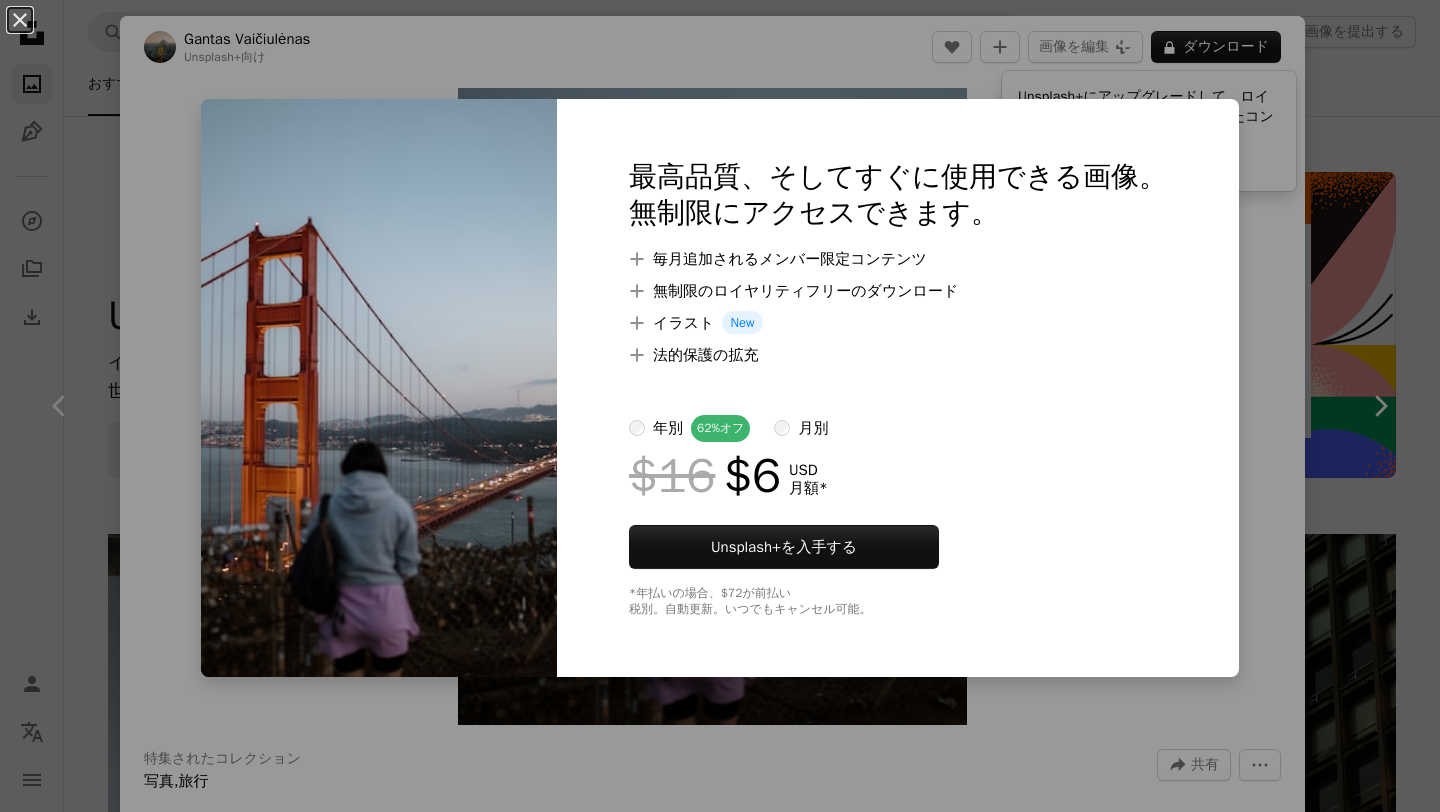 scroll, scrollTop: 4735, scrollLeft: 0, axis: vertical 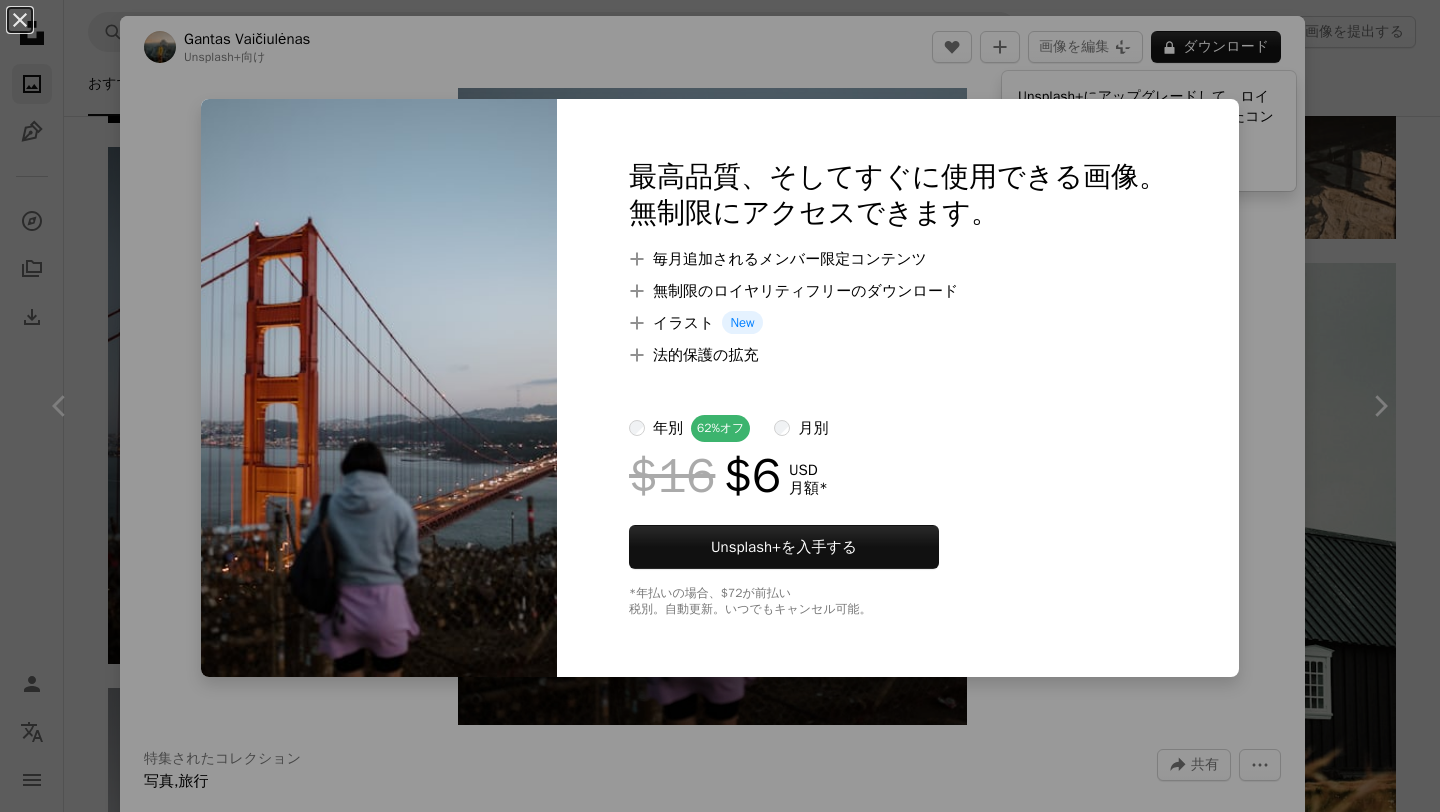 click on "An X shape 最高品質、そしてすぐに使用できる画像。 無制限にアクセスできます。 A plus sign 毎月追加されるメンバー限定コンテンツ A plus sign 無制限のロイヤリティフリーのダウンロード A plus sign イラスト  New A plus sign 法的保護の拡充 年別 62% オフ 月別 $16   $6 USD 月額 * Unsplash+ を入手する *年払いの場合、 $72 が前払い 税別。自動更新。いつでもキャンセル可能。" at bounding box center (720, 406) 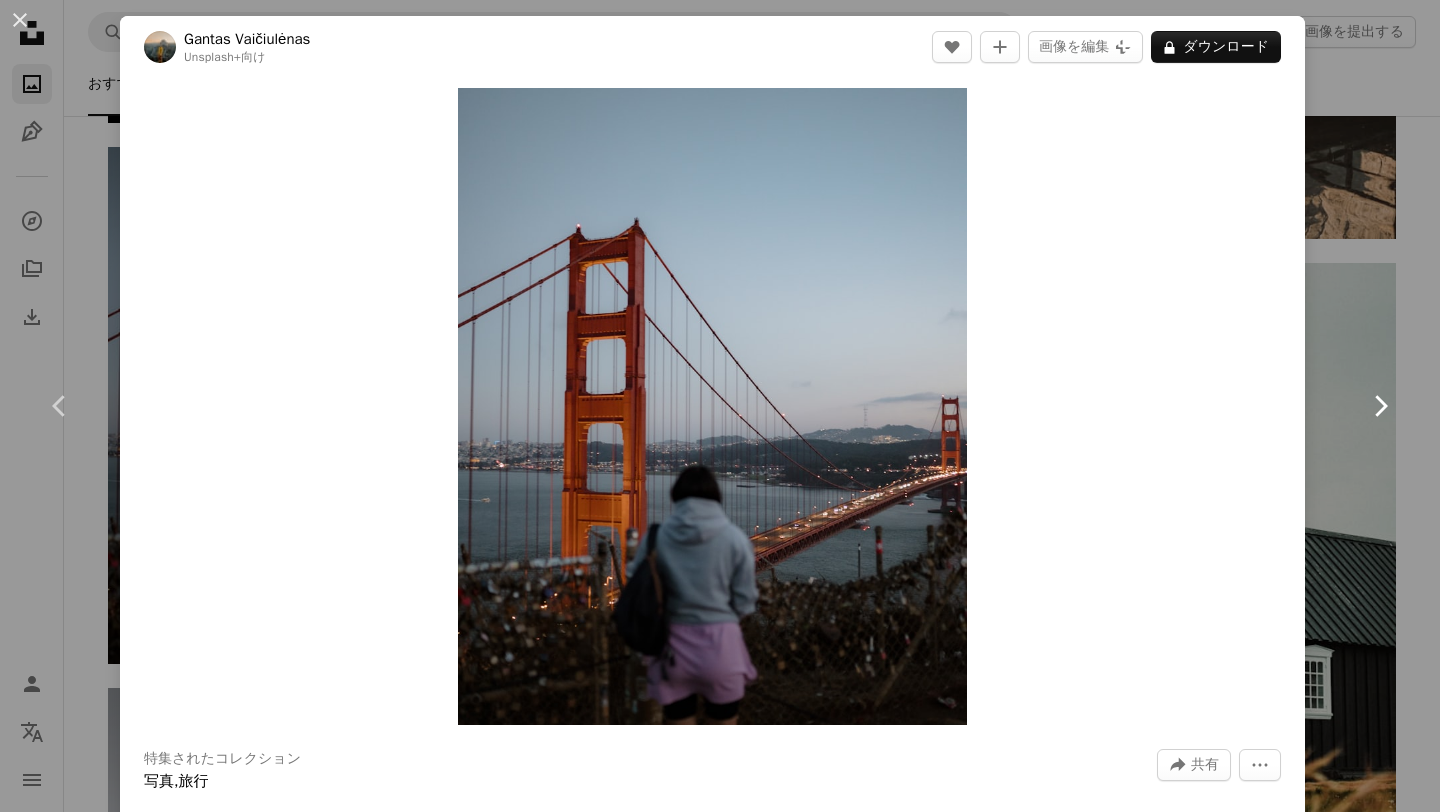 click on "Chevron right" at bounding box center (1380, 406) 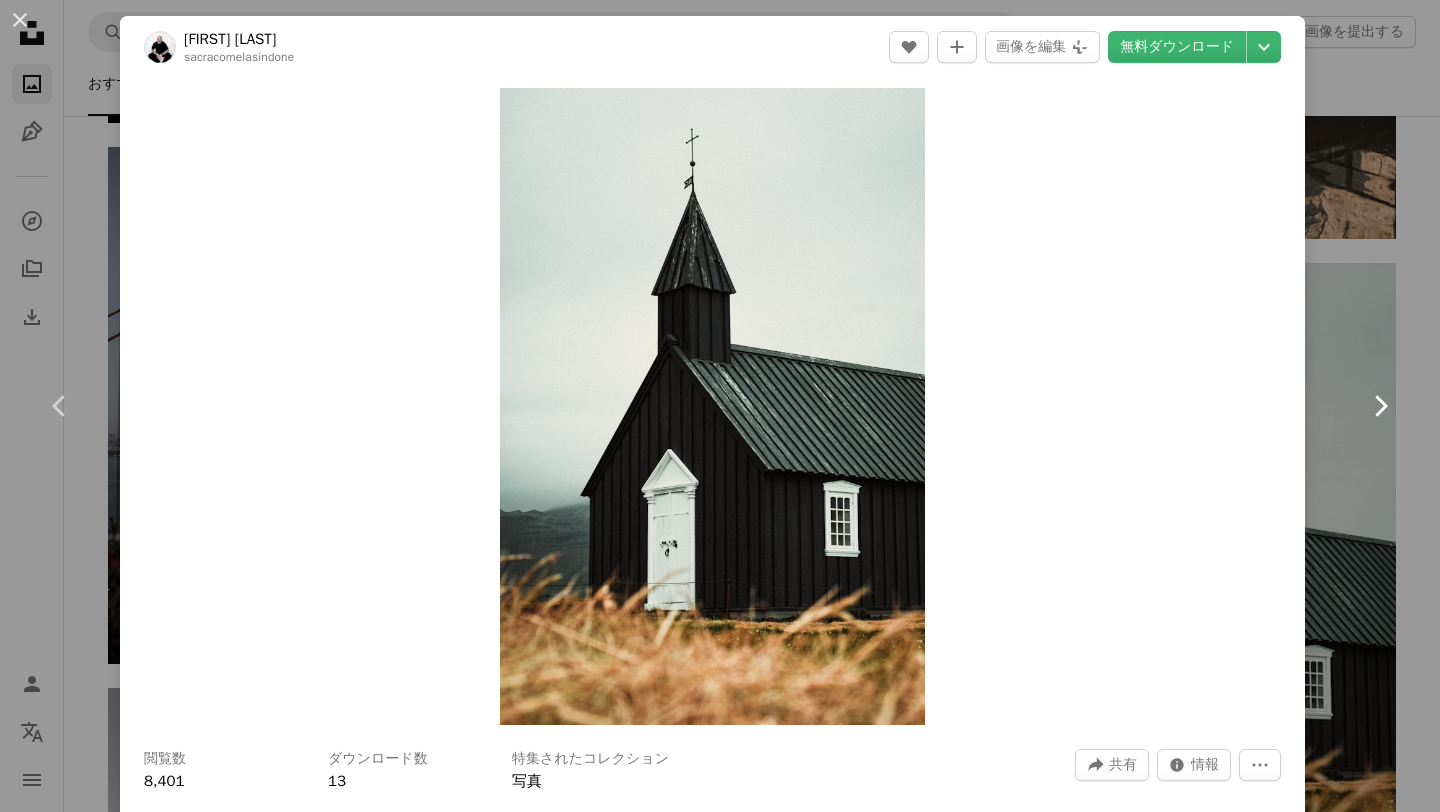 click on "Chevron right" at bounding box center [1380, 406] 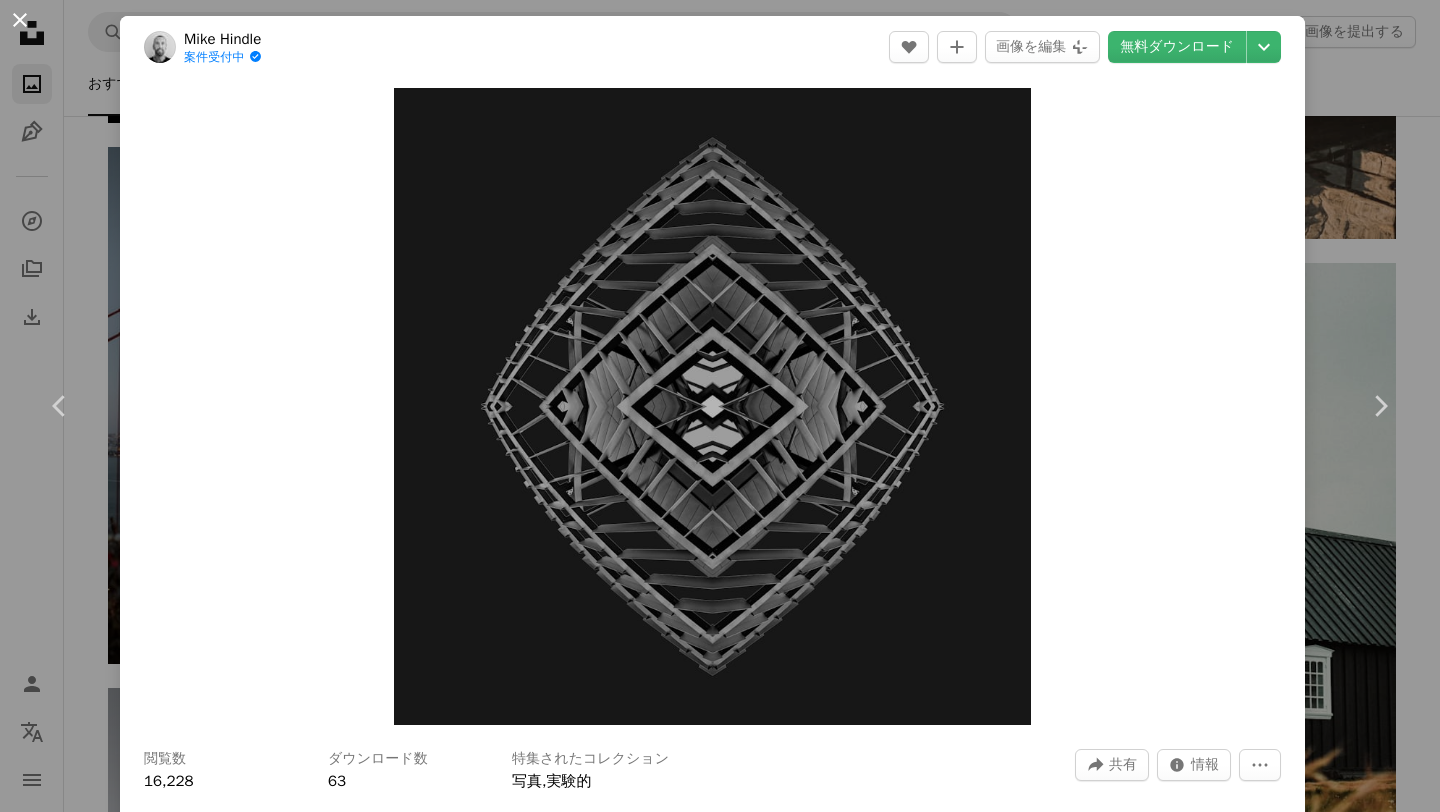click on "An X shape" at bounding box center (20, 20) 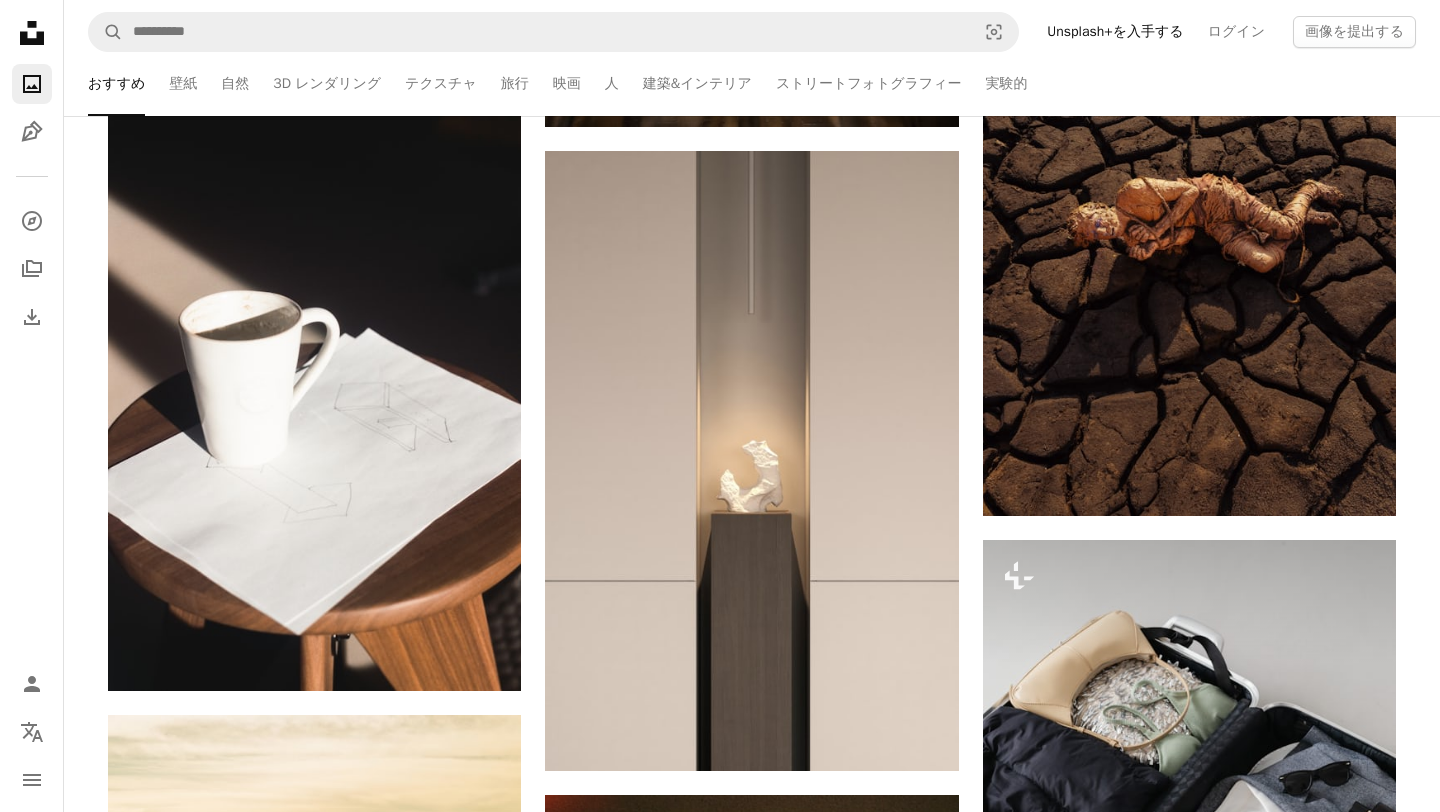 scroll, scrollTop: 6011, scrollLeft: 0, axis: vertical 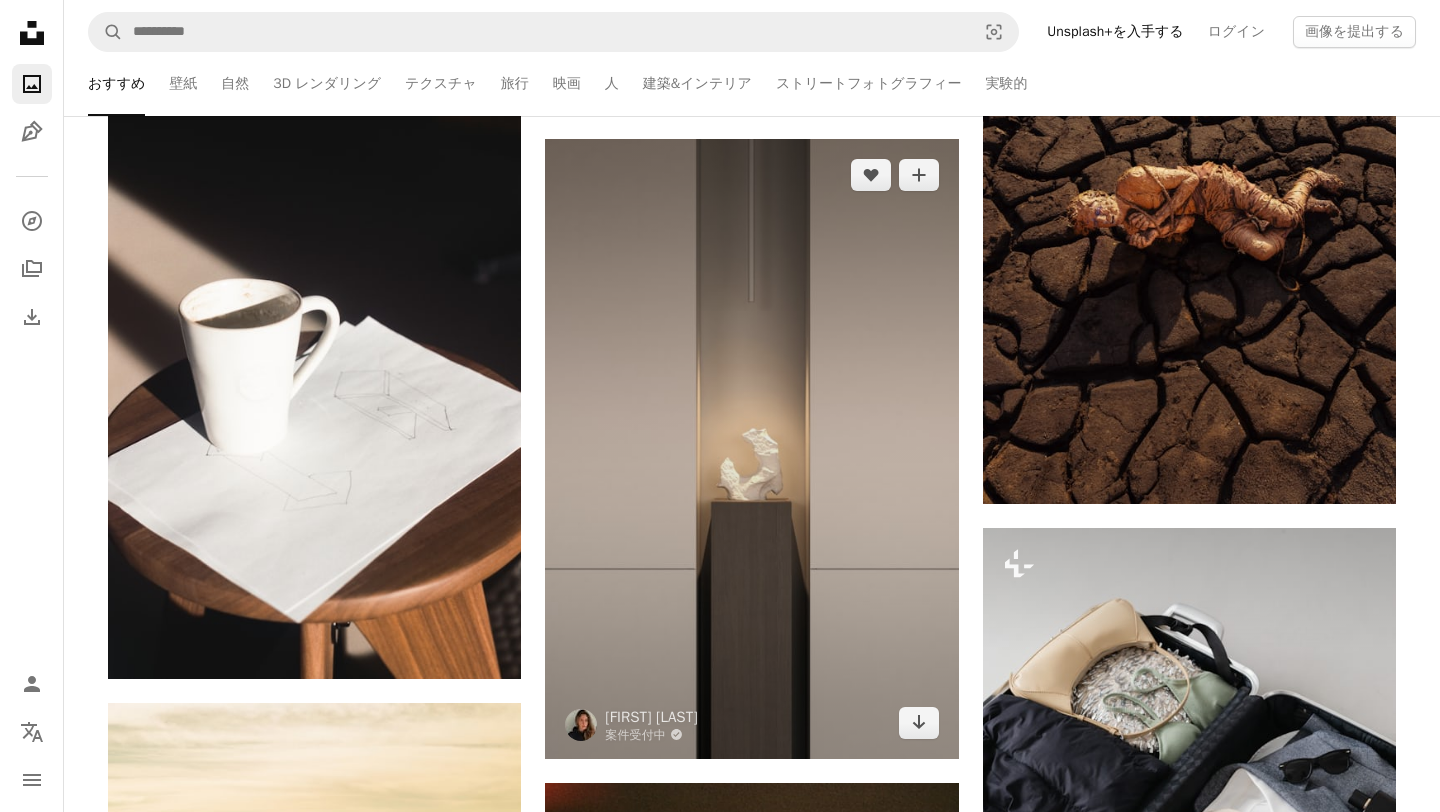click at bounding box center (751, 449) 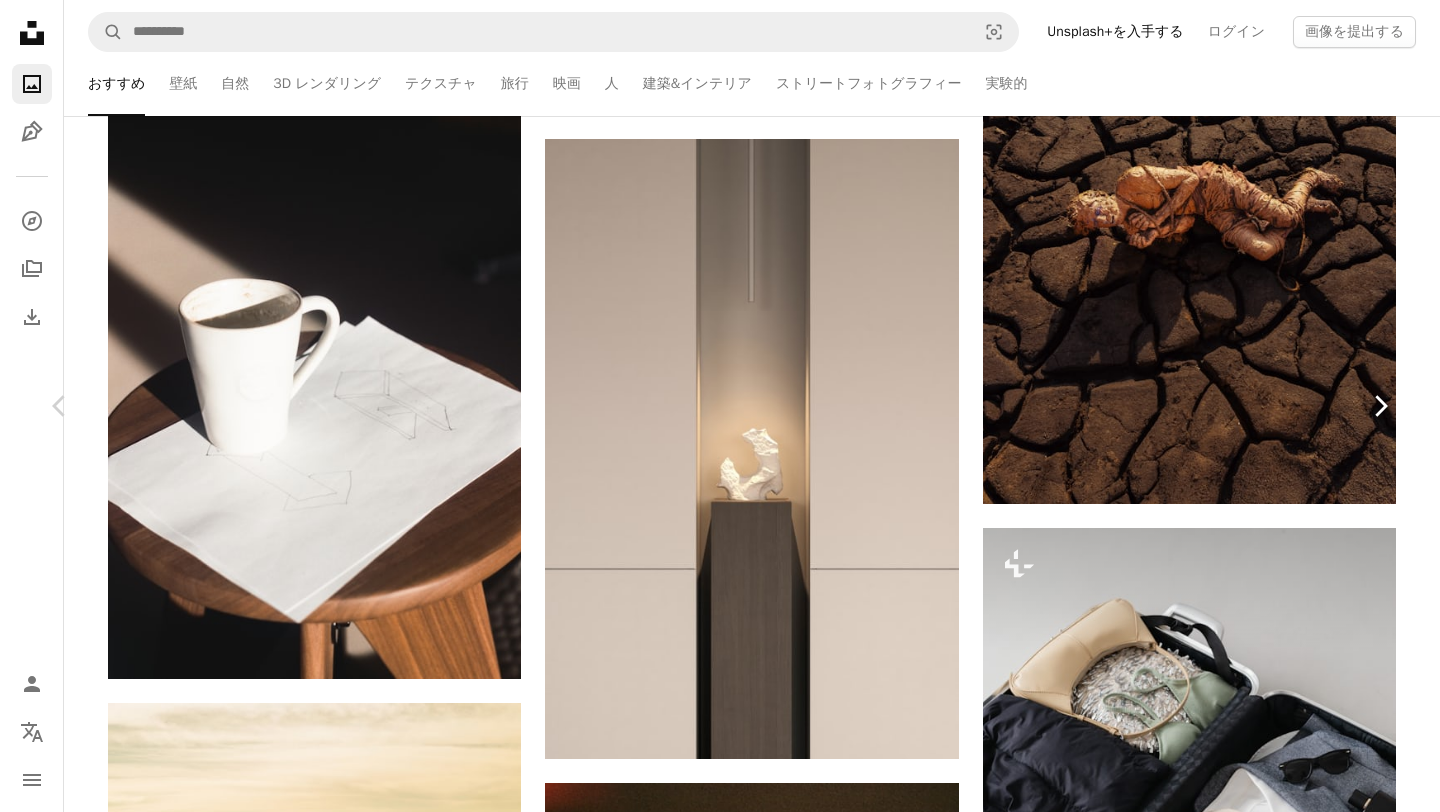click on "Chevron right" 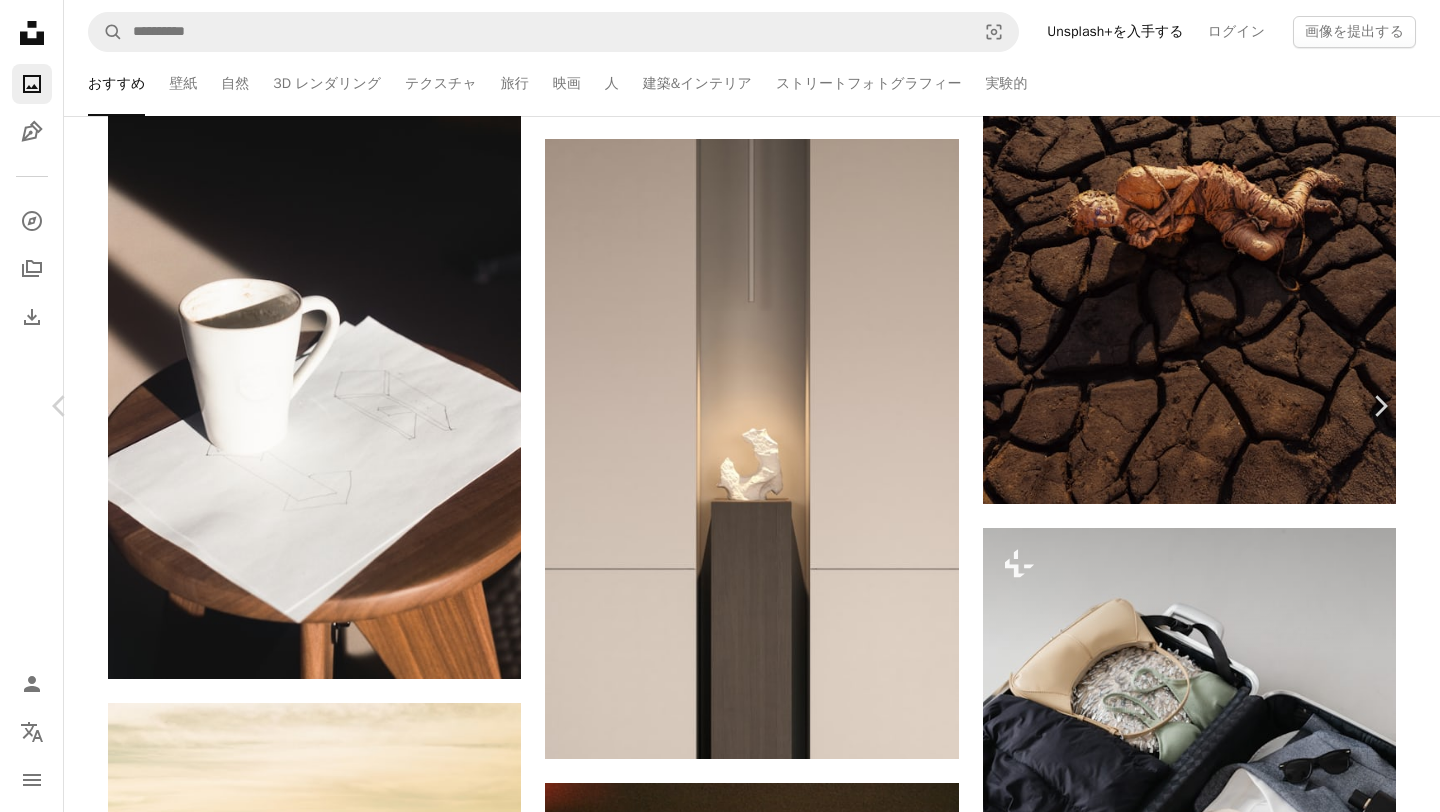 click on "An X shape" at bounding box center (20, 20) 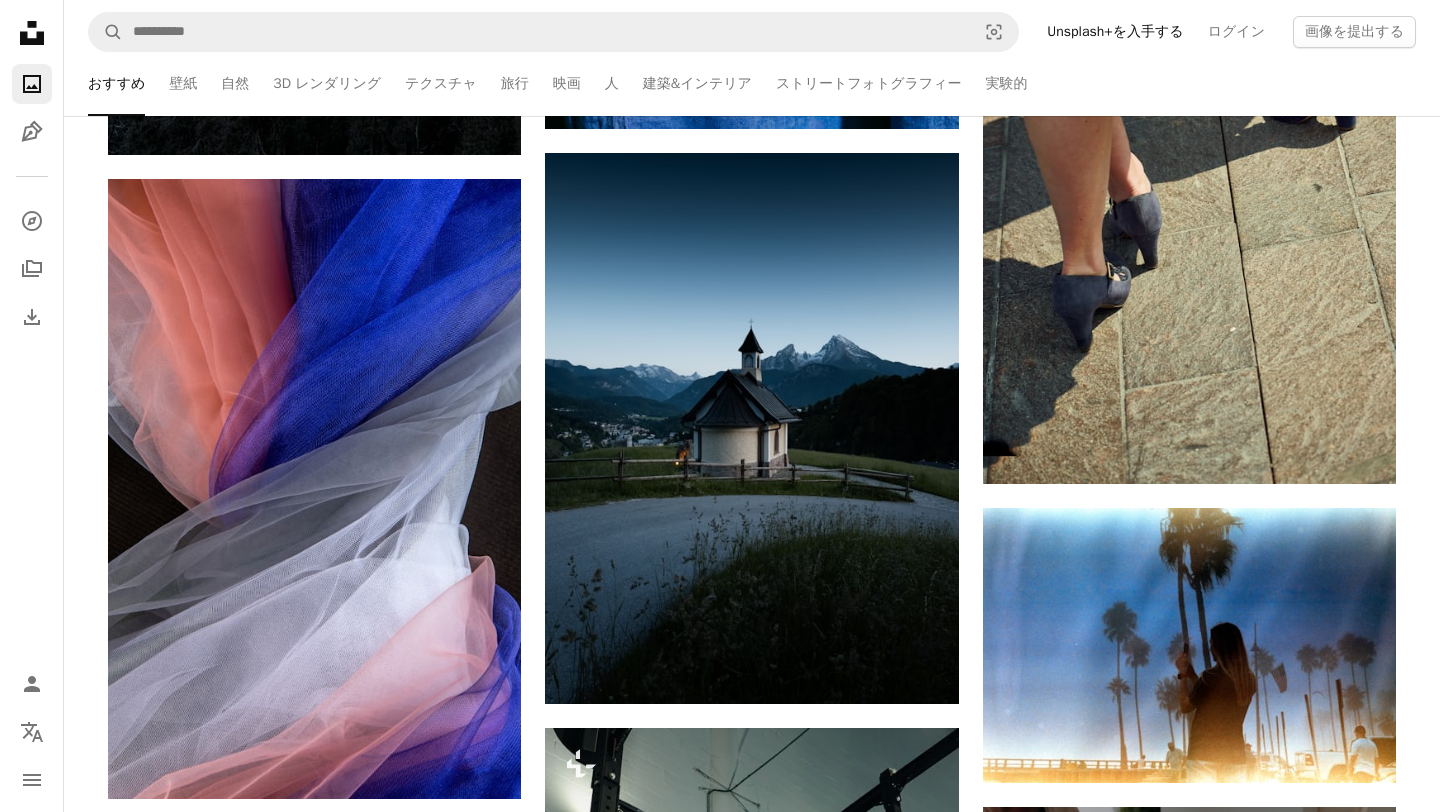 scroll, scrollTop: 8197, scrollLeft: 0, axis: vertical 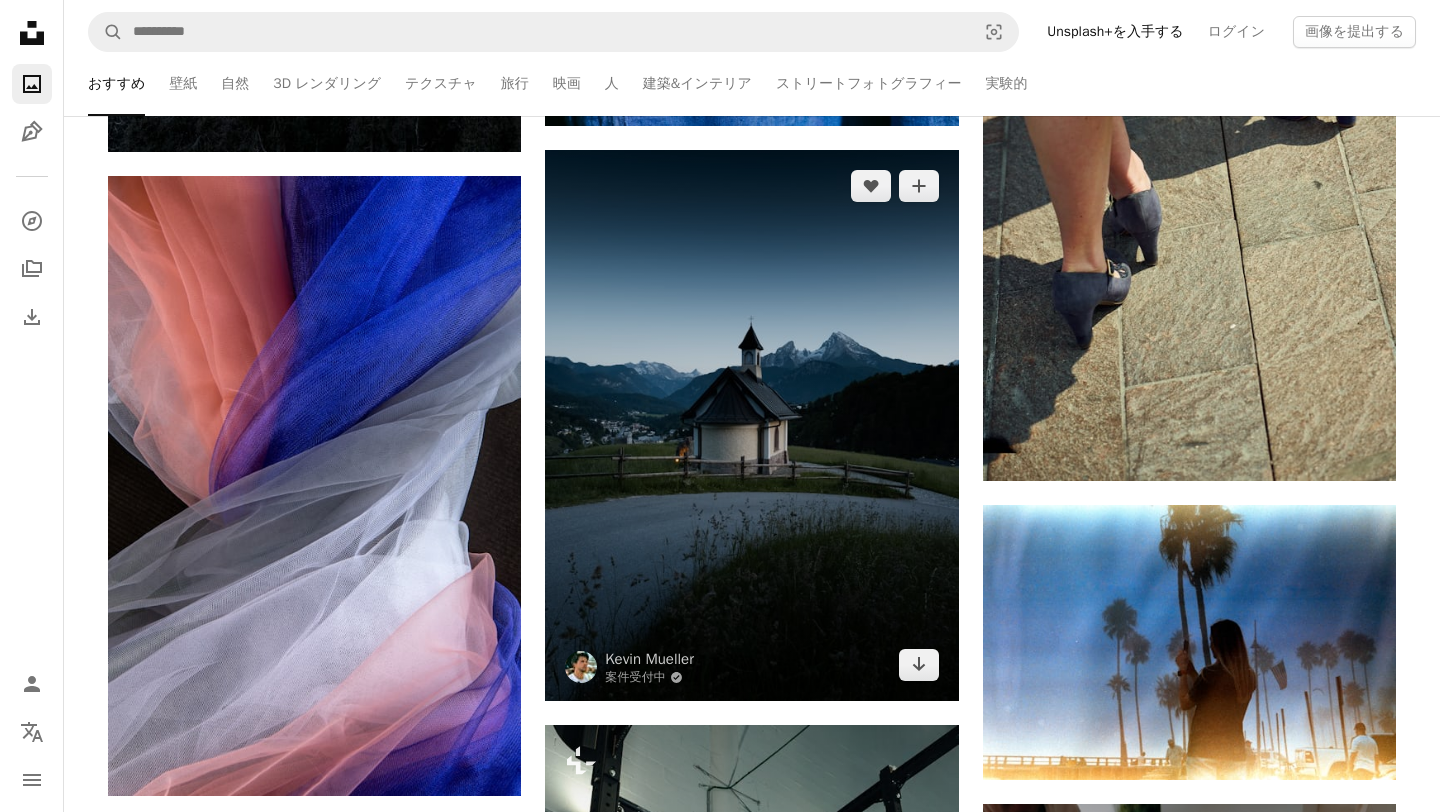 click at bounding box center (751, 425) 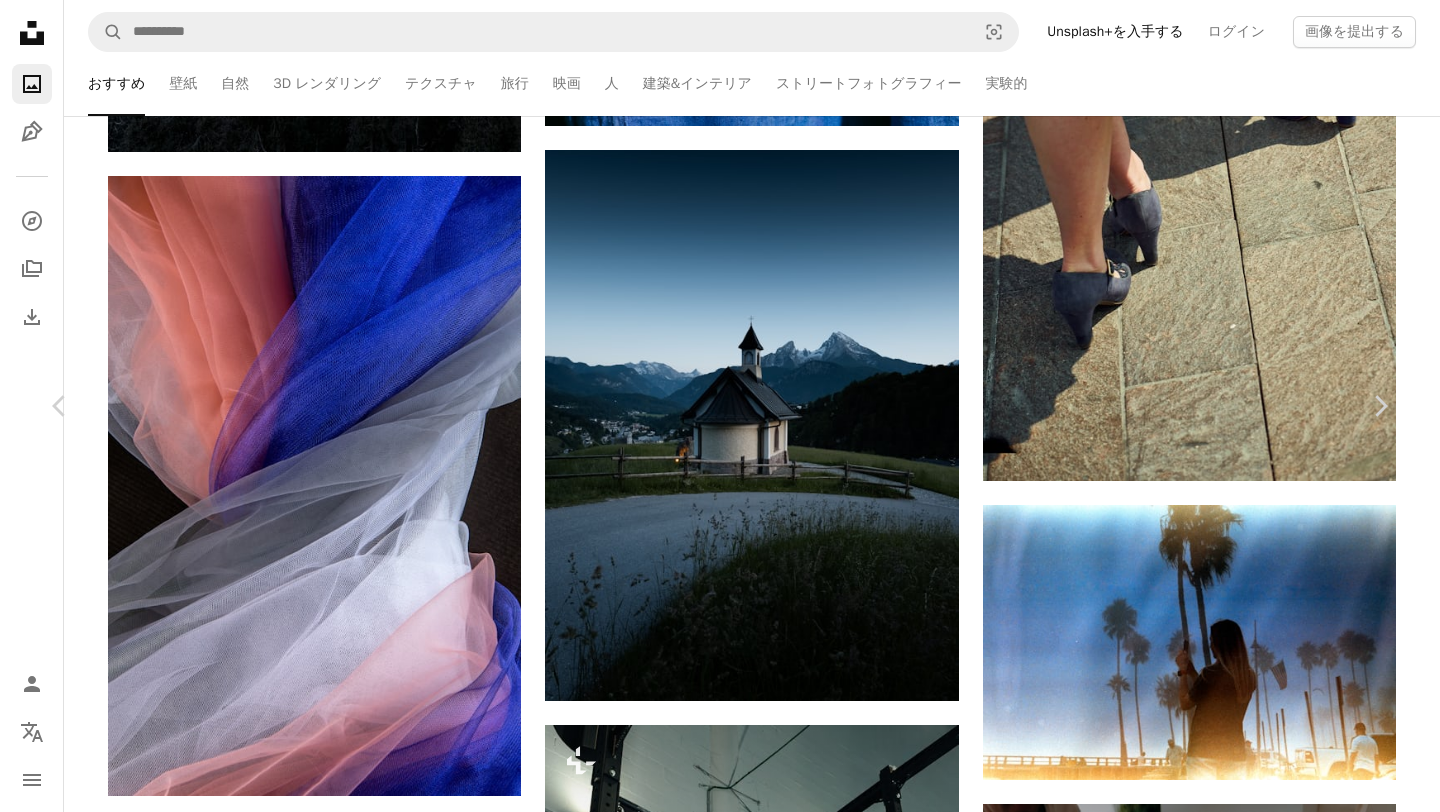click on "無料ダウンロード" at bounding box center (1177, 3231) 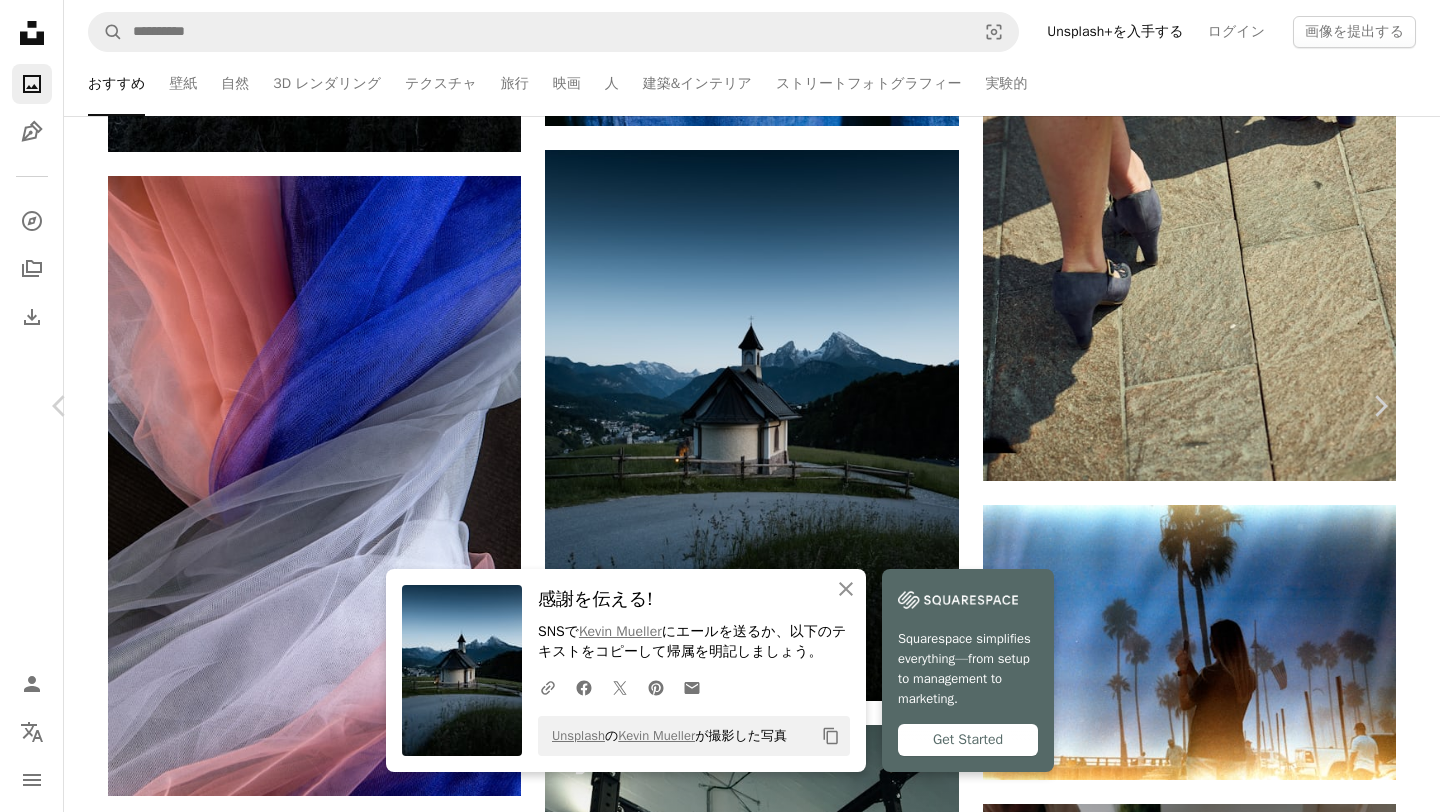 click on "An X shape" at bounding box center [20, 20] 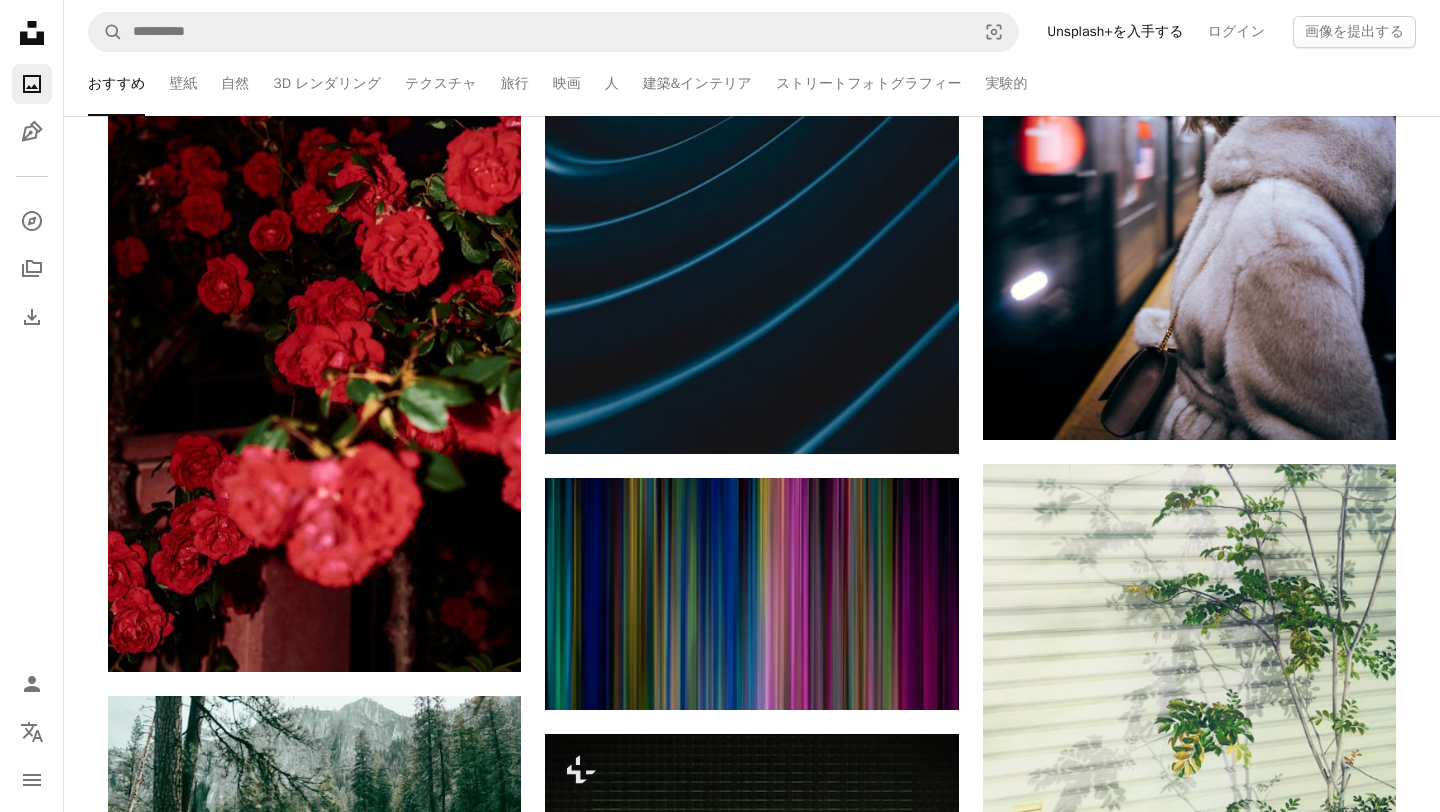 scroll, scrollTop: 9728, scrollLeft: 0, axis: vertical 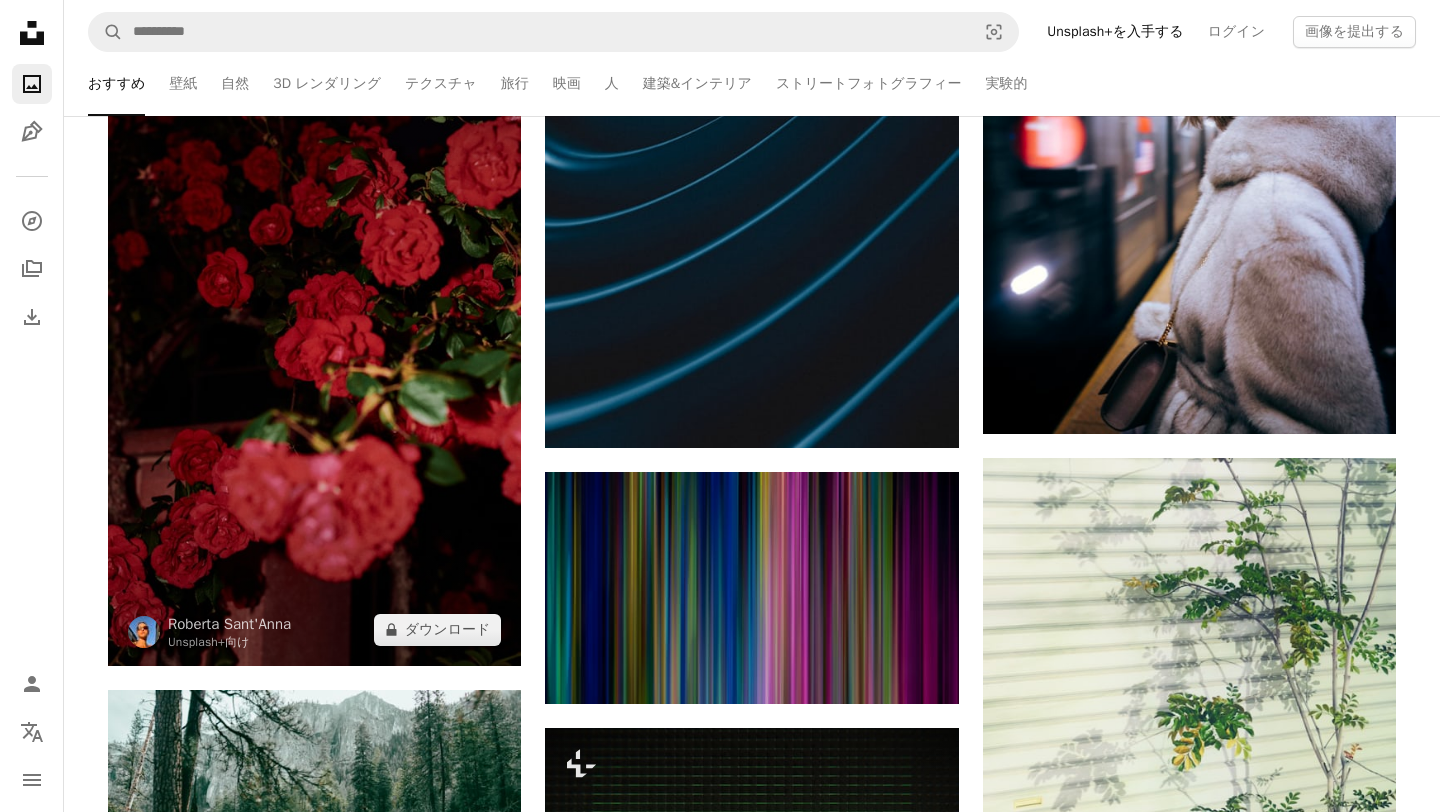 click at bounding box center [314, 356] 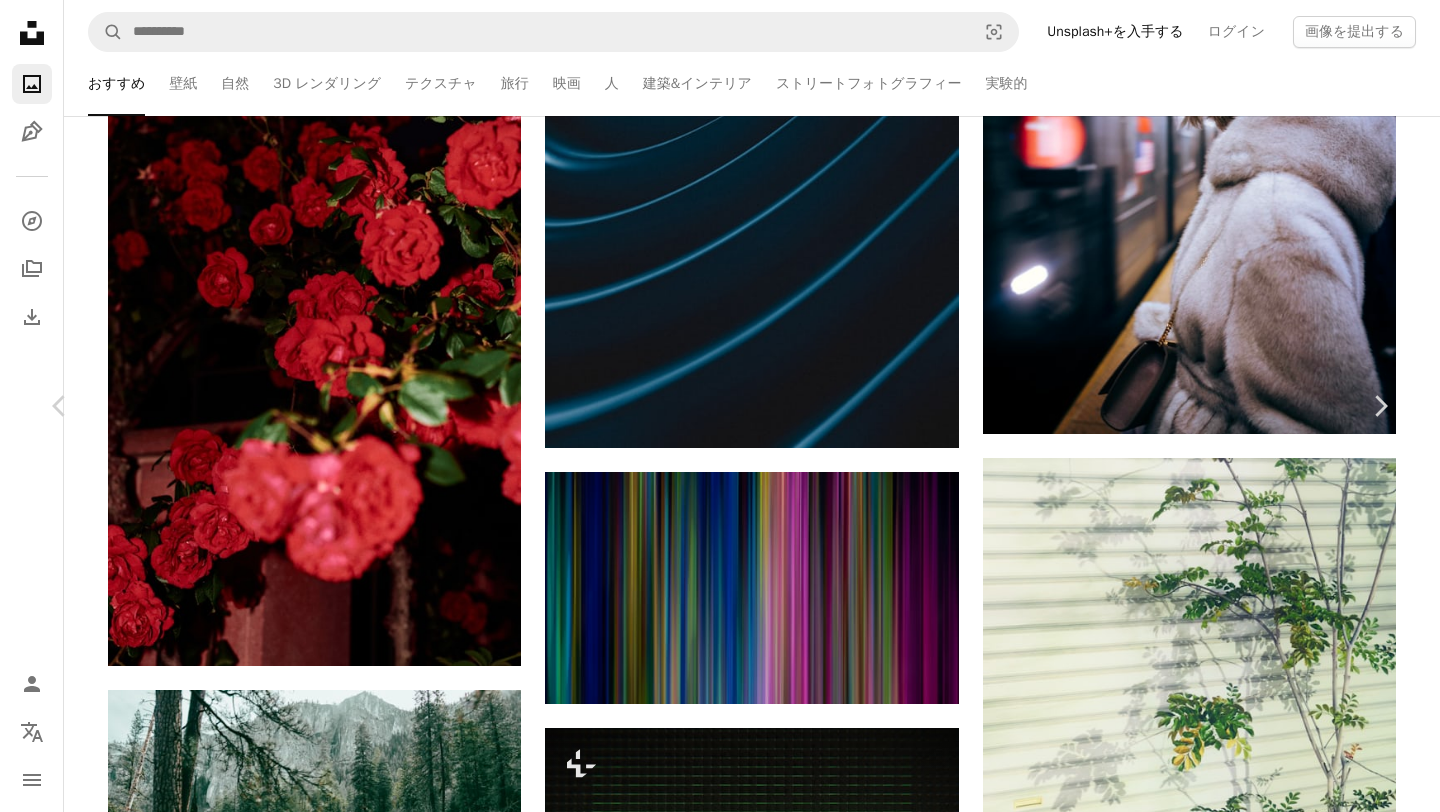 click on "An X shape" at bounding box center [20, 20] 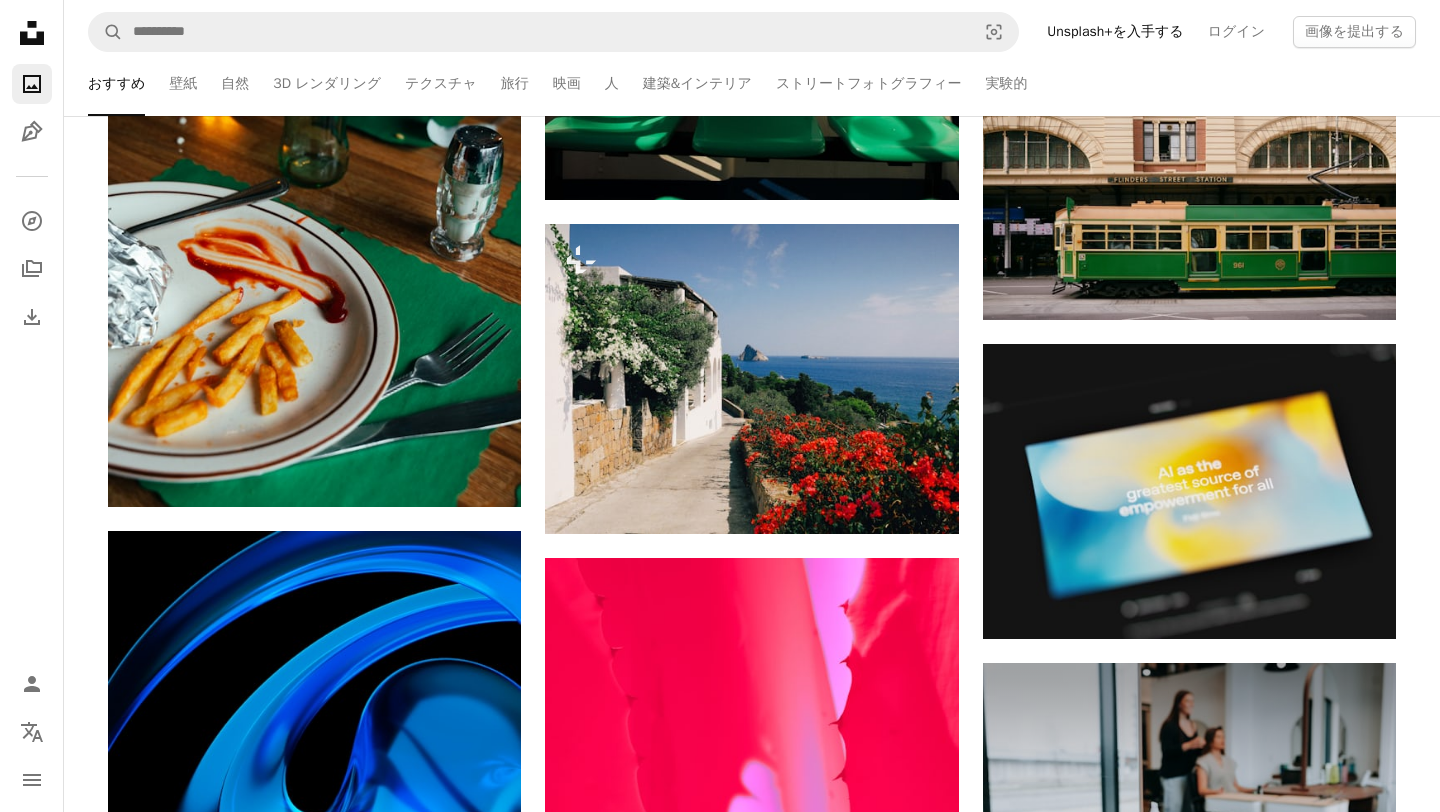 scroll, scrollTop: 13342, scrollLeft: 0, axis: vertical 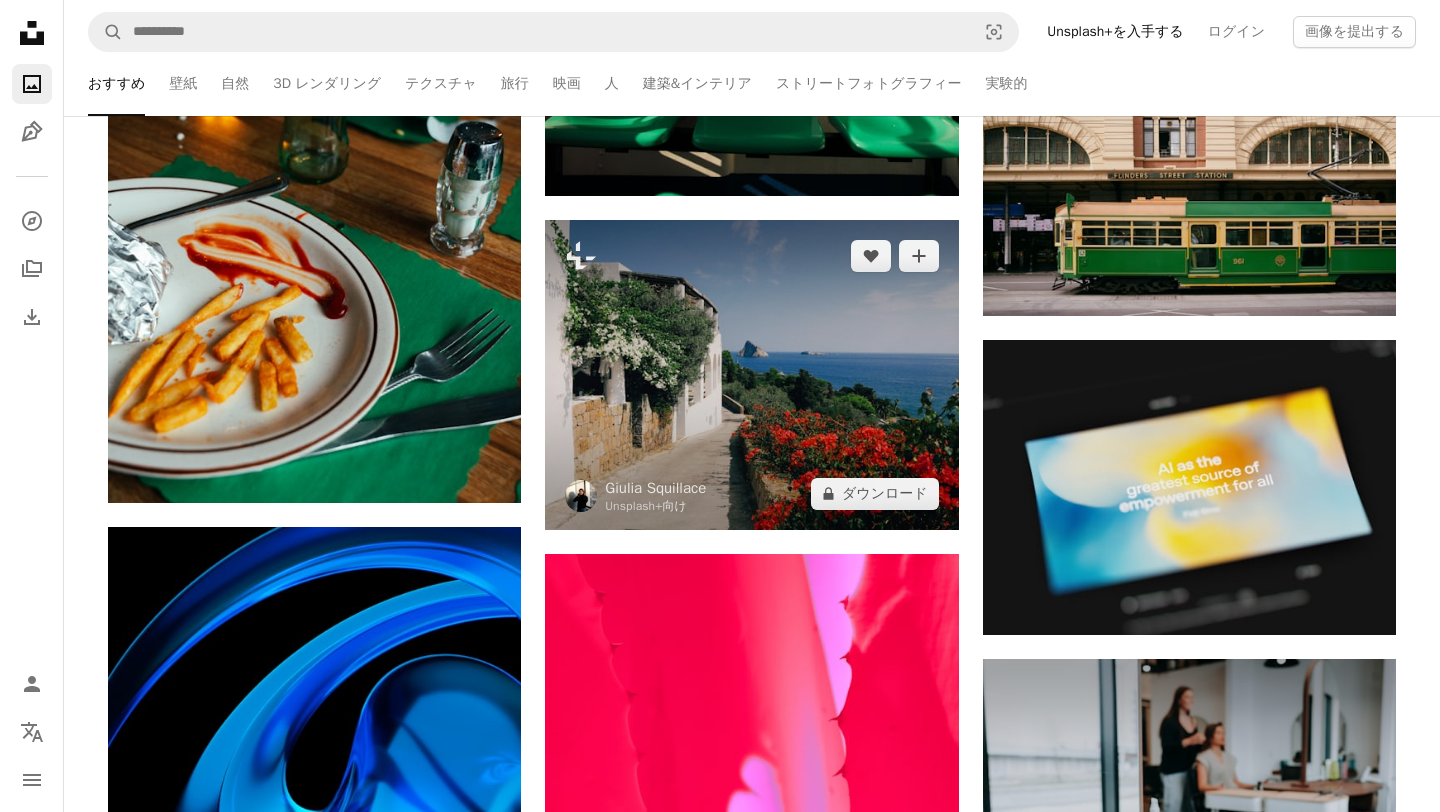 click at bounding box center (751, 375) 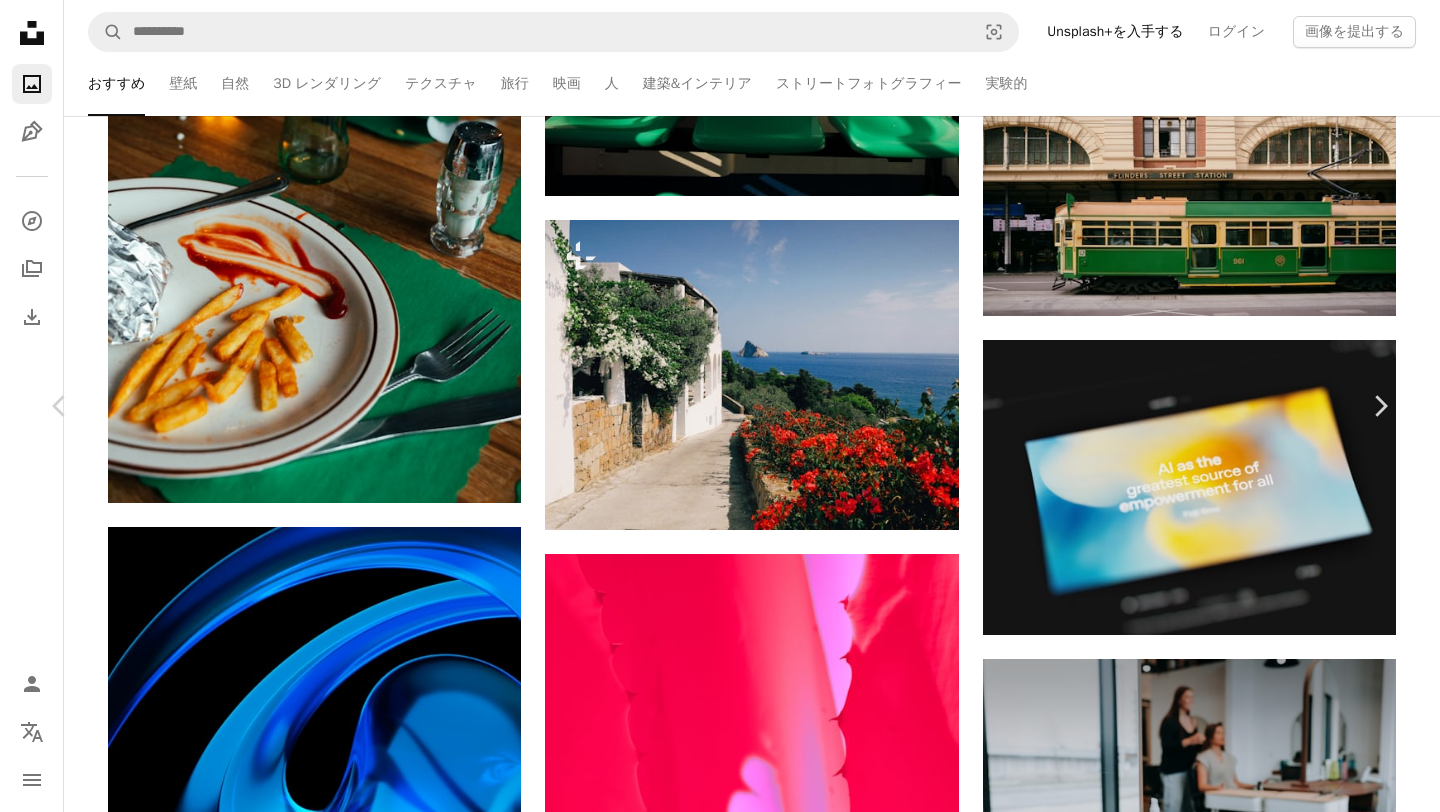 click on "An X shape Chevron left Chevron right [FIRST] [LAST] Unsplash+ 向け A heart A plus sign 画像を編集   Plus sign for Unsplash+ A lock   ダウンロード Zoom in 特集されたコレクション 写真 A forward-right arrow 共有 More Actions 自然 › 海 Calendar outlined 3 日前 に公開 Camera Panasonic, DMC-GM5 Safety Unsplash+ライセンス の下でライセンスされています イタリア フィルム写真 地中海 アナログ アナログ写真 懐かしい コダック フィルムで撮影 地中海 レトロな雰囲気 レトロ写真 エオリア諸島 背景 このシリーズより Chevron right Plus sign for Unsplash+ Plus sign for Unsplash+ Plus sign for Unsplash+ Plus sign for Unsplash+ Plus sign for Unsplash+ Plus sign for Unsplash+ Plus sign for Unsplash+ Plus sign for Unsplash+ Plus sign for Unsplash+ Plus sign for Unsplash+ 関連イメージ Plus sign for Unsplash+ A heart A plus sign [FIRST] [LAST] Unsplash+ 向け A lock   ダウンロード Plus sign for Unsplash+" at bounding box center (720, 4026) 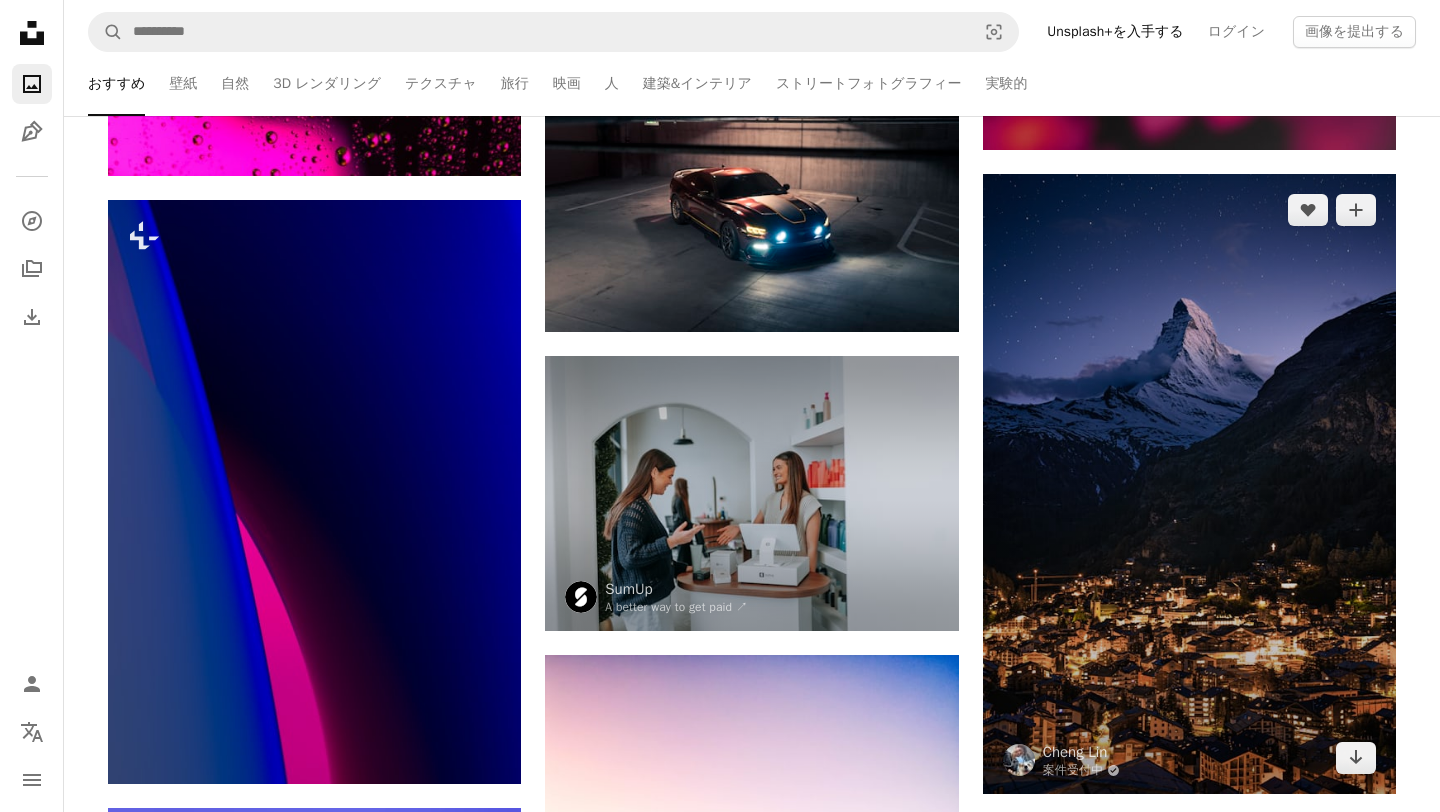 scroll, scrollTop: 15242, scrollLeft: 0, axis: vertical 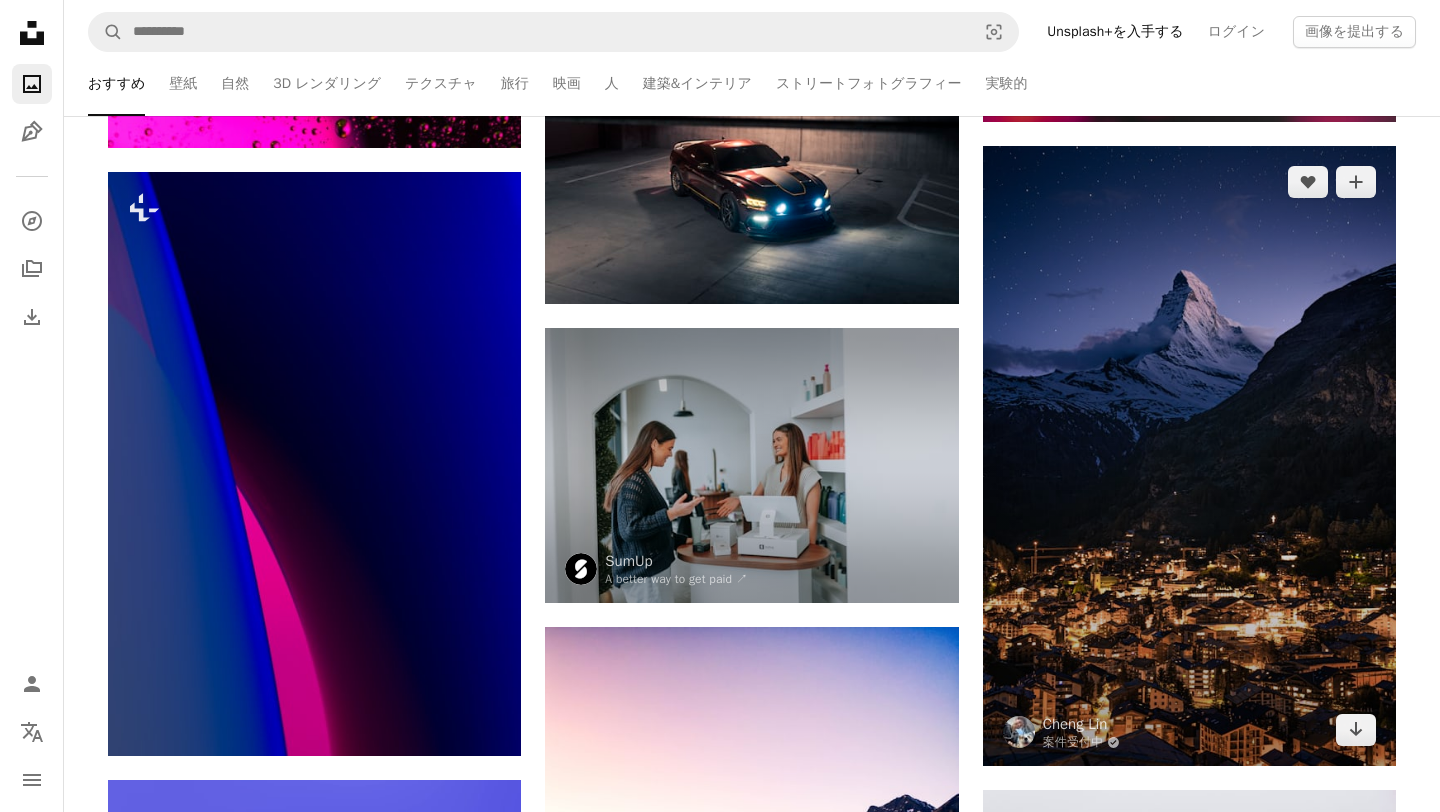 click at bounding box center [1189, 456] 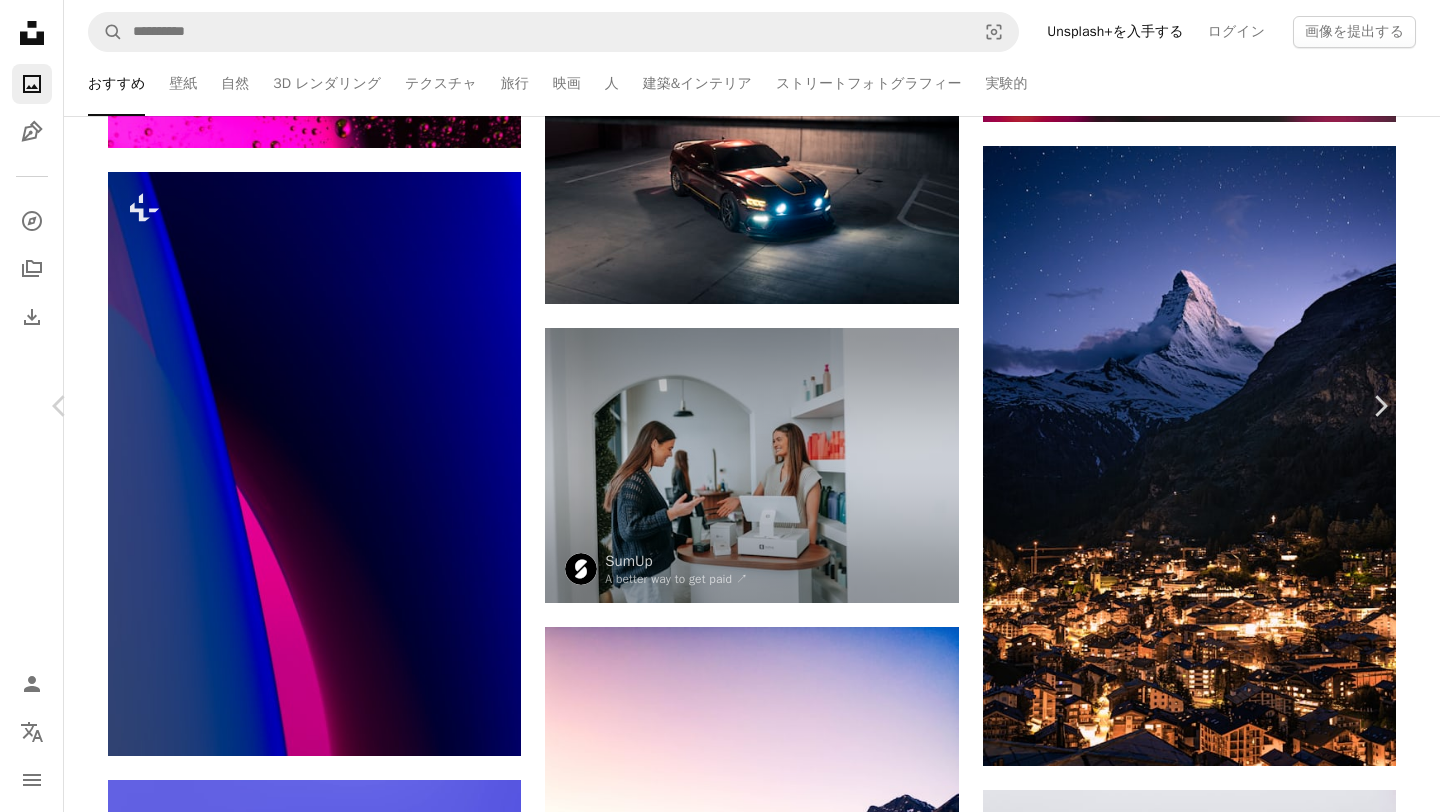 click on "[FIRST] [LAST]" at bounding box center (712, 3626) 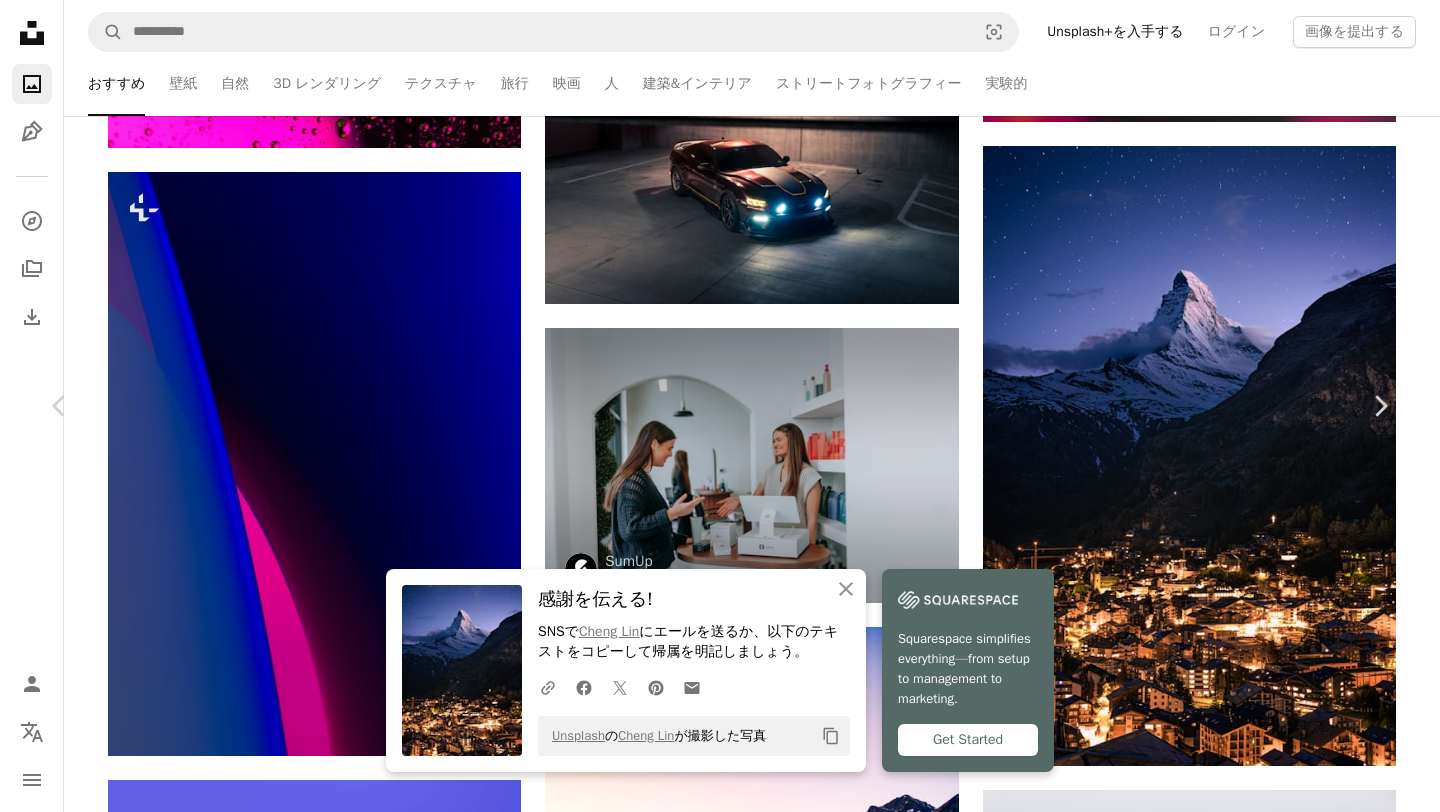 click on "An X shape" at bounding box center (20, 20) 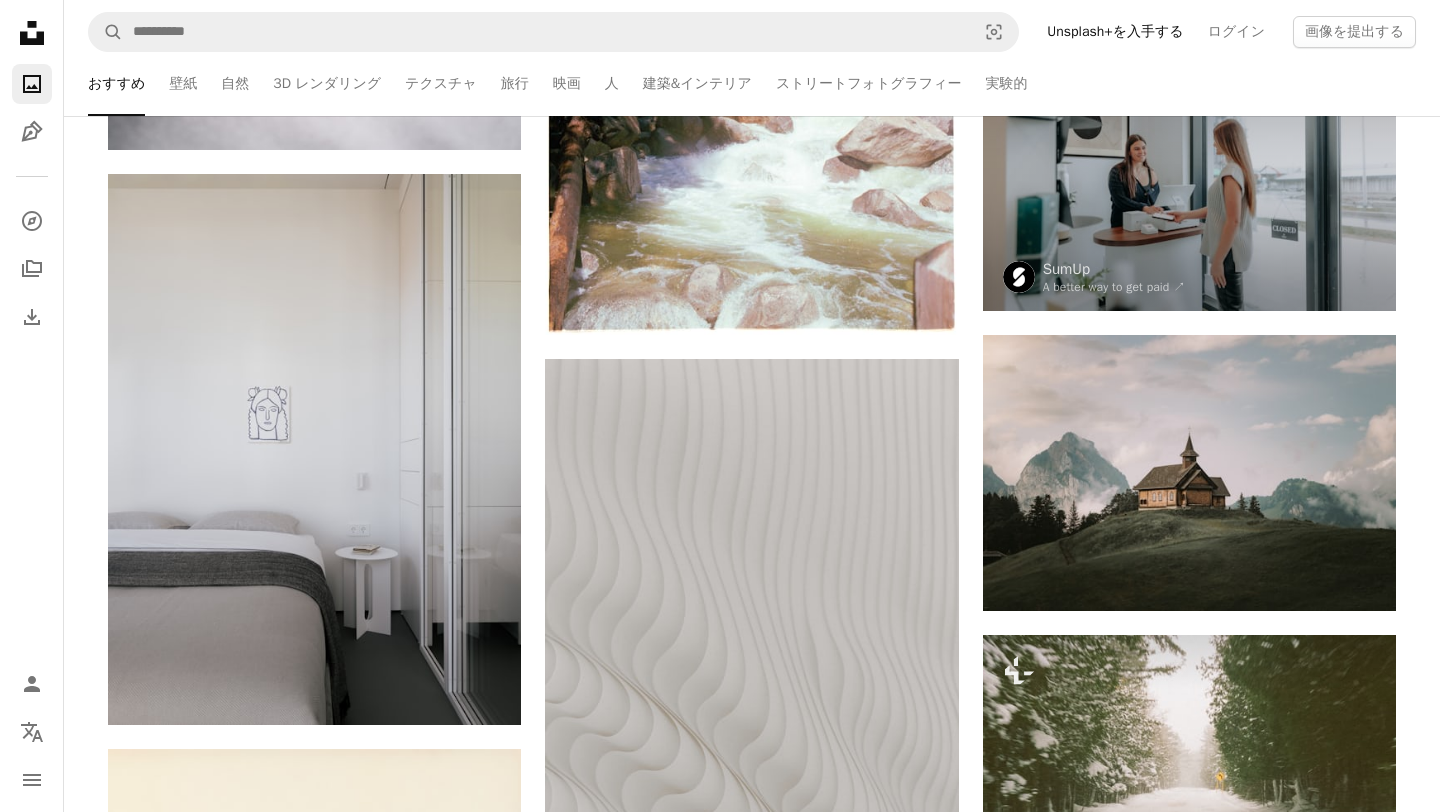 scroll, scrollTop: 40534, scrollLeft: 0, axis: vertical 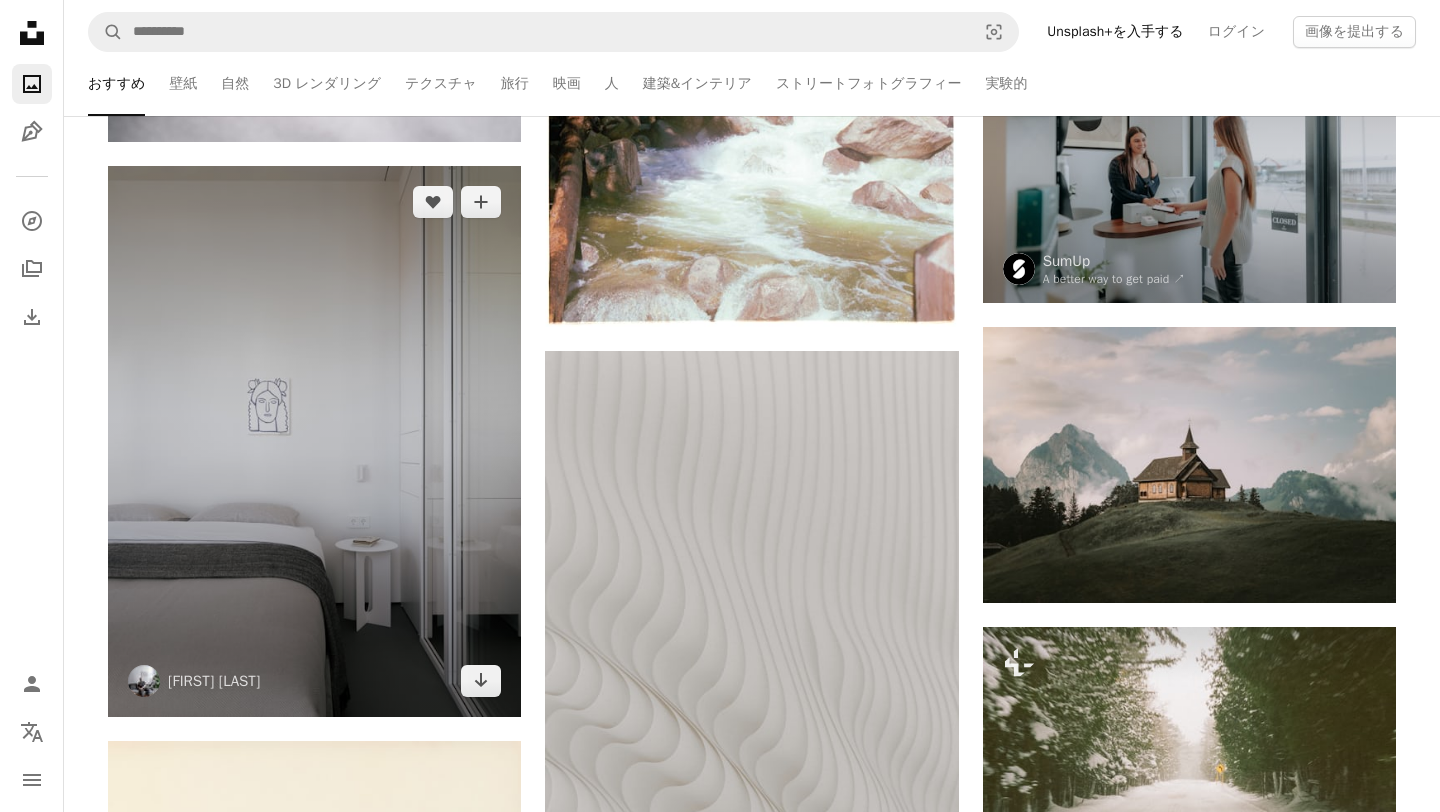 click at bounding box center (314, 441) 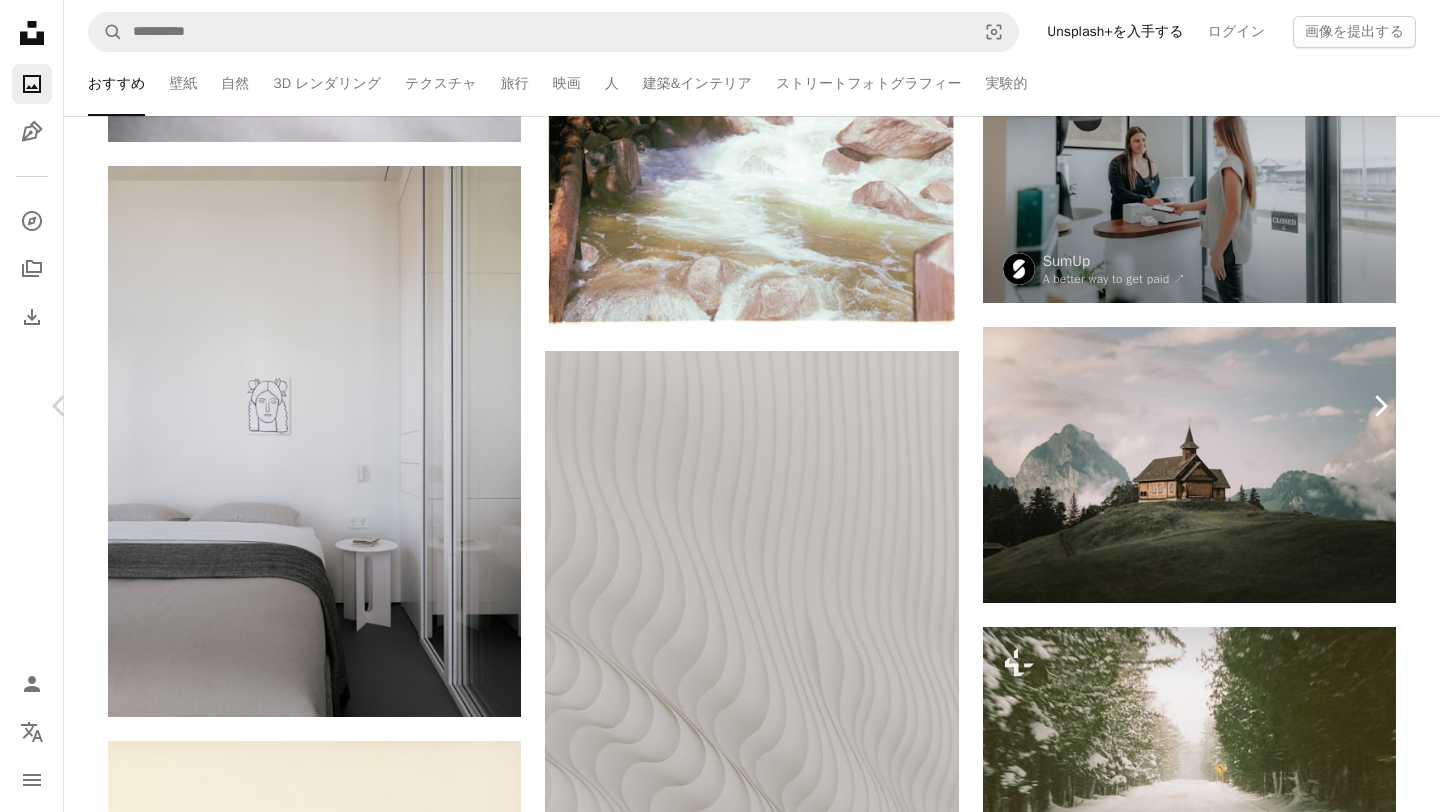 click on "Chevron right" 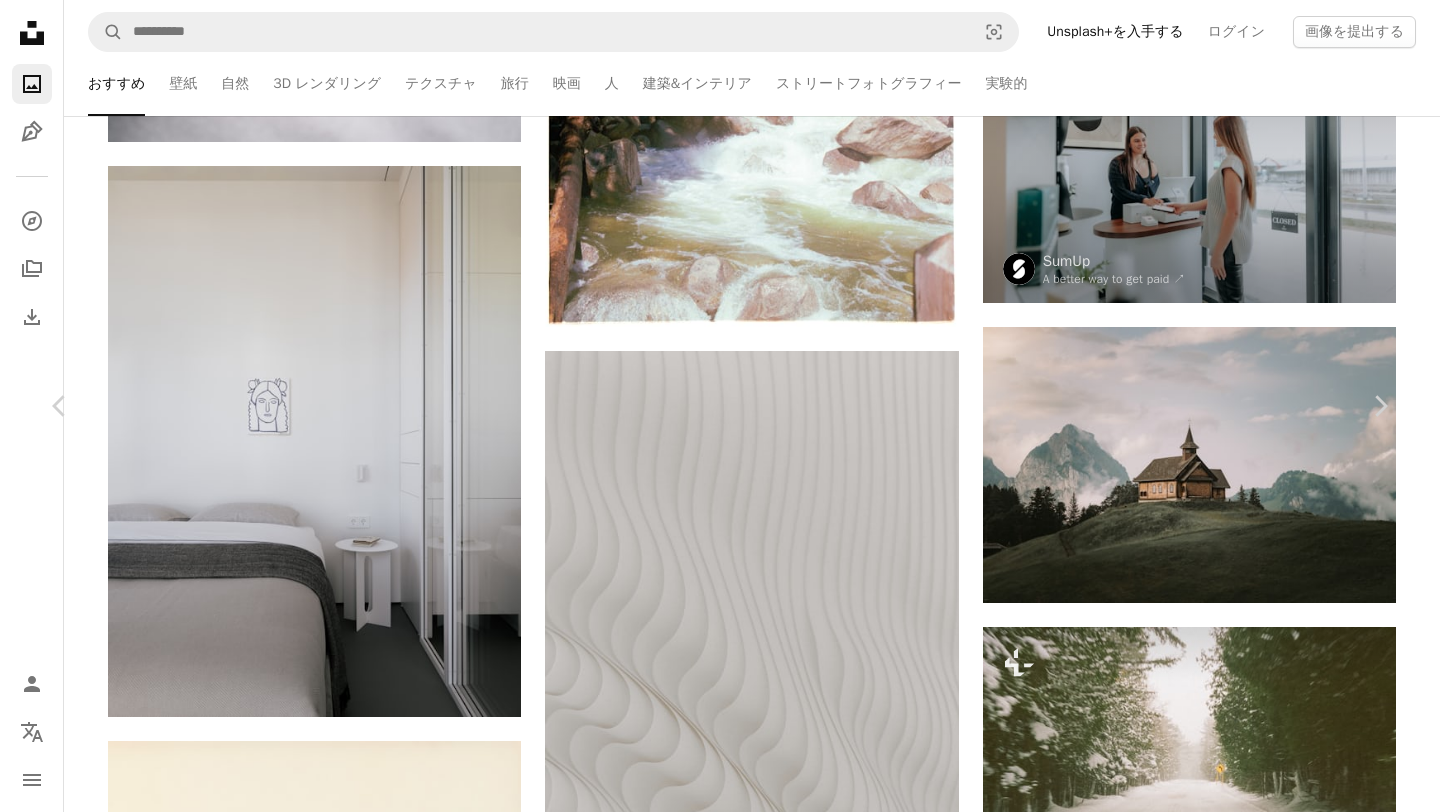 click on "An X shape" at bounding box center (20, 20) 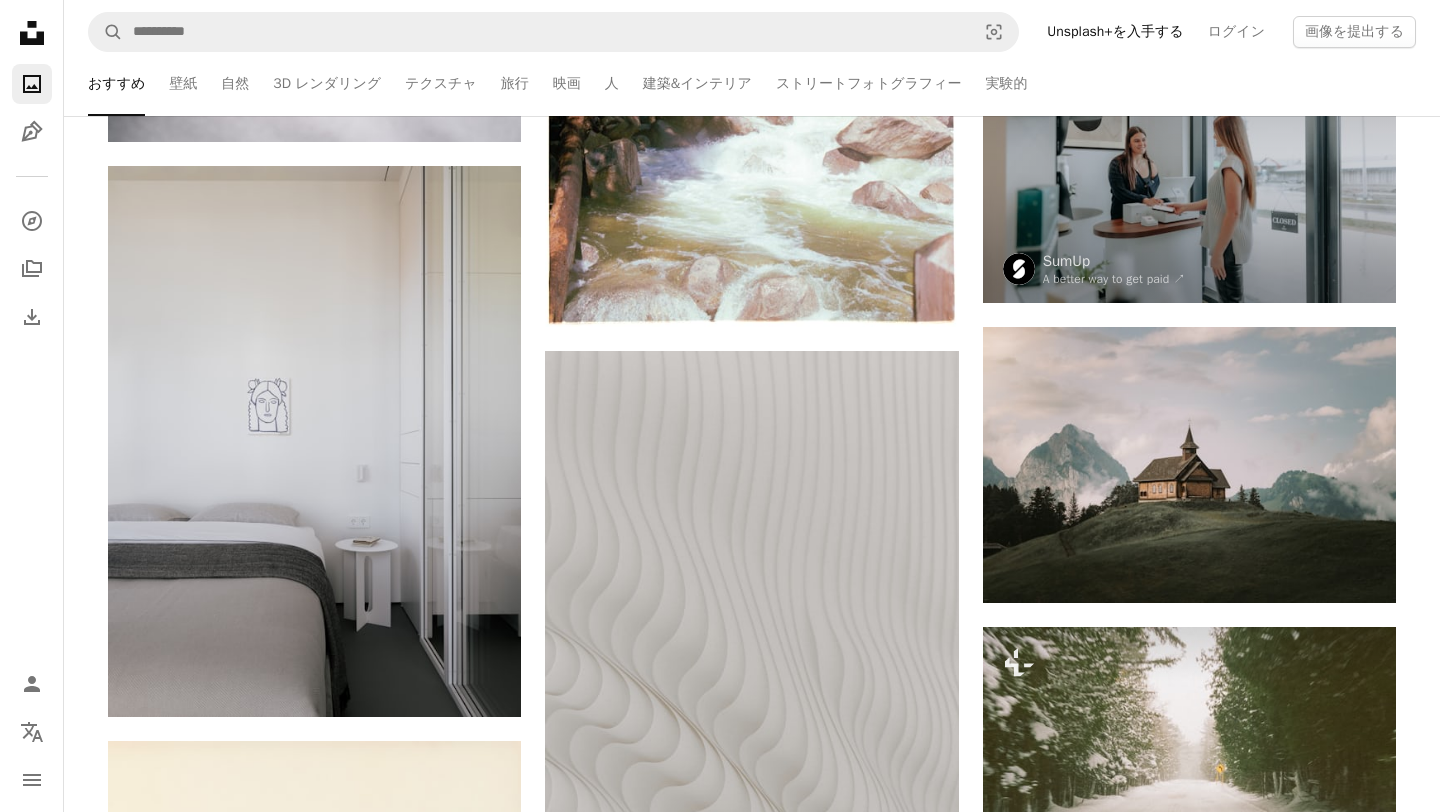 click on "Unsplash logo Unsplash ホーム" 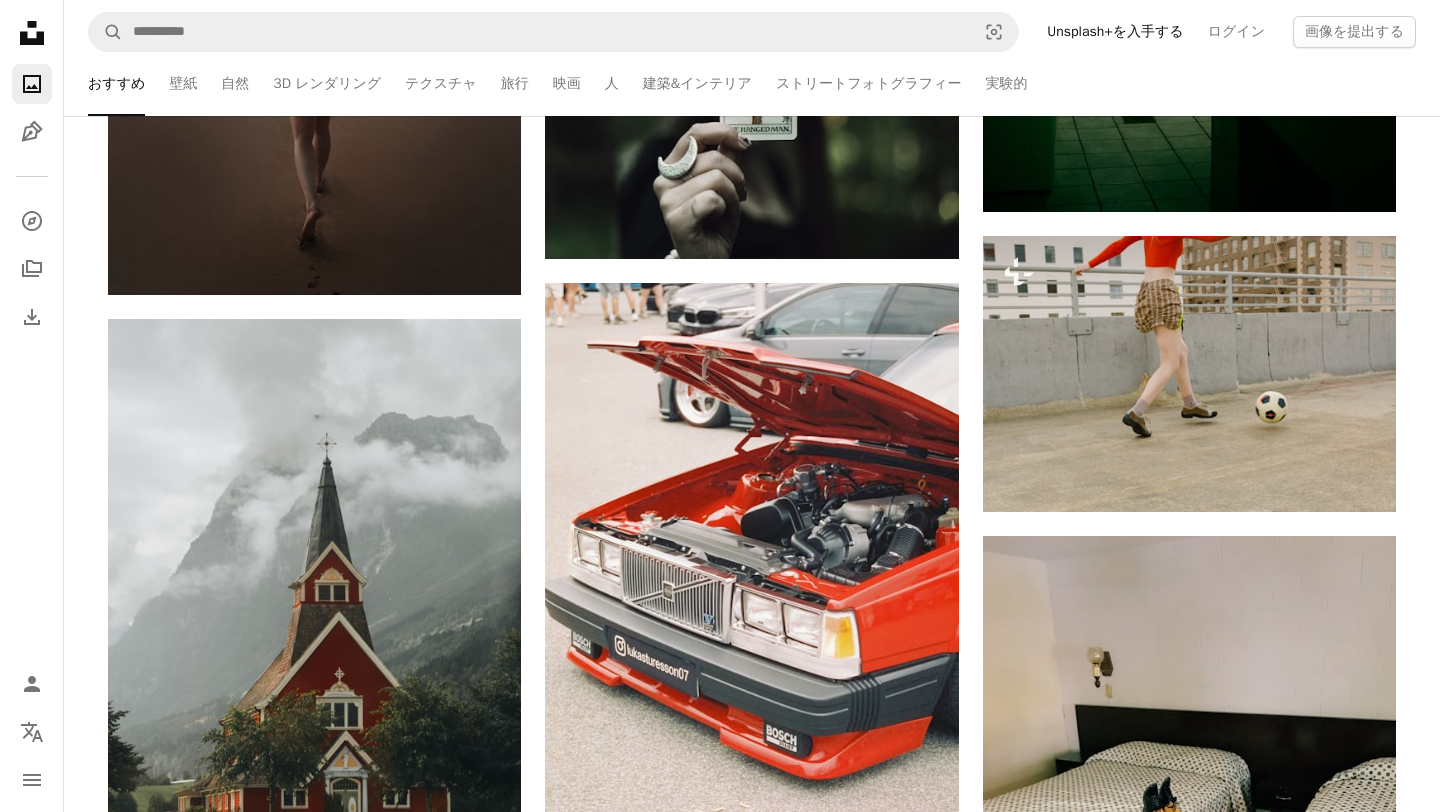 scroll, scrollTop: 28674, scrollLeft: 0, axis: vertical 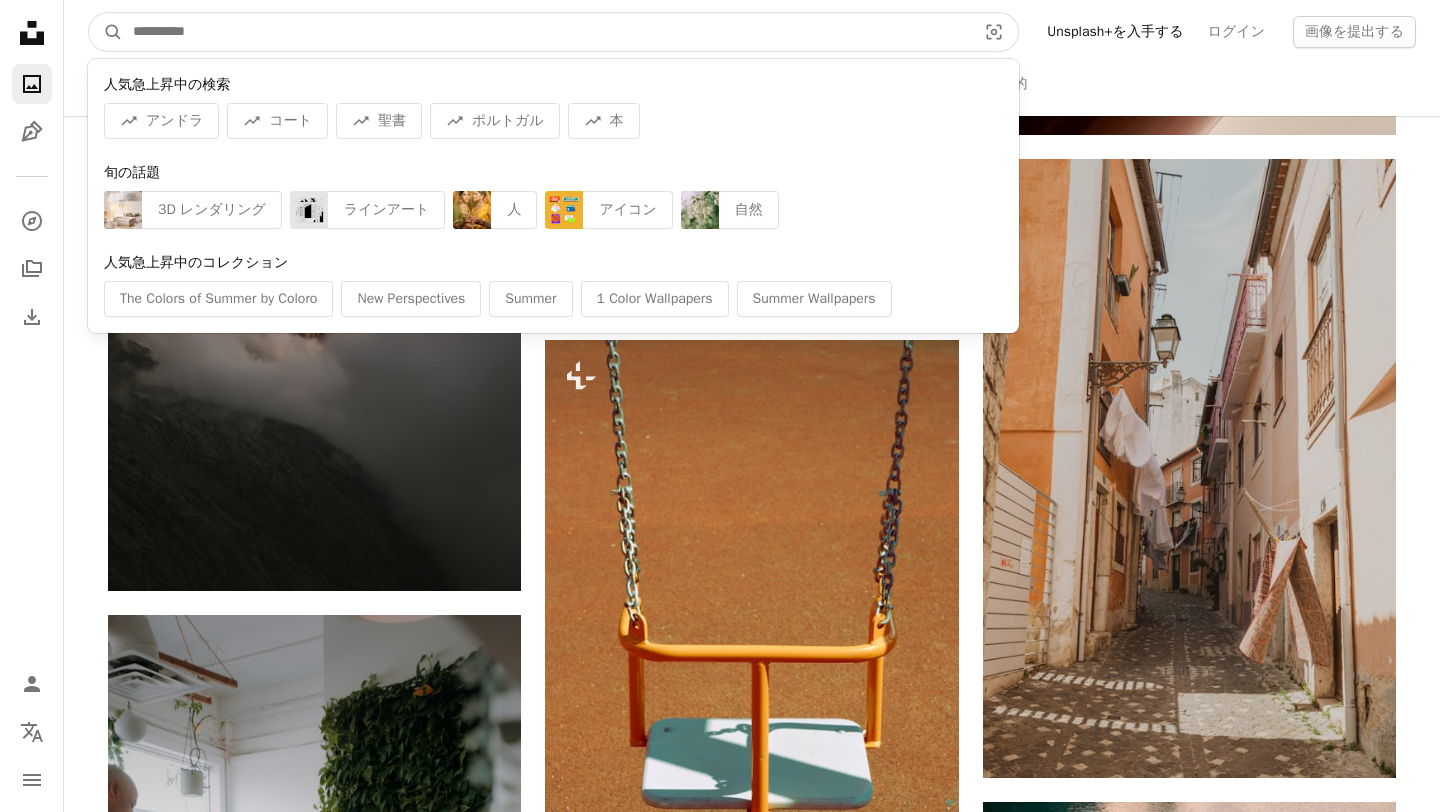 click at bounding box center (546, 32) 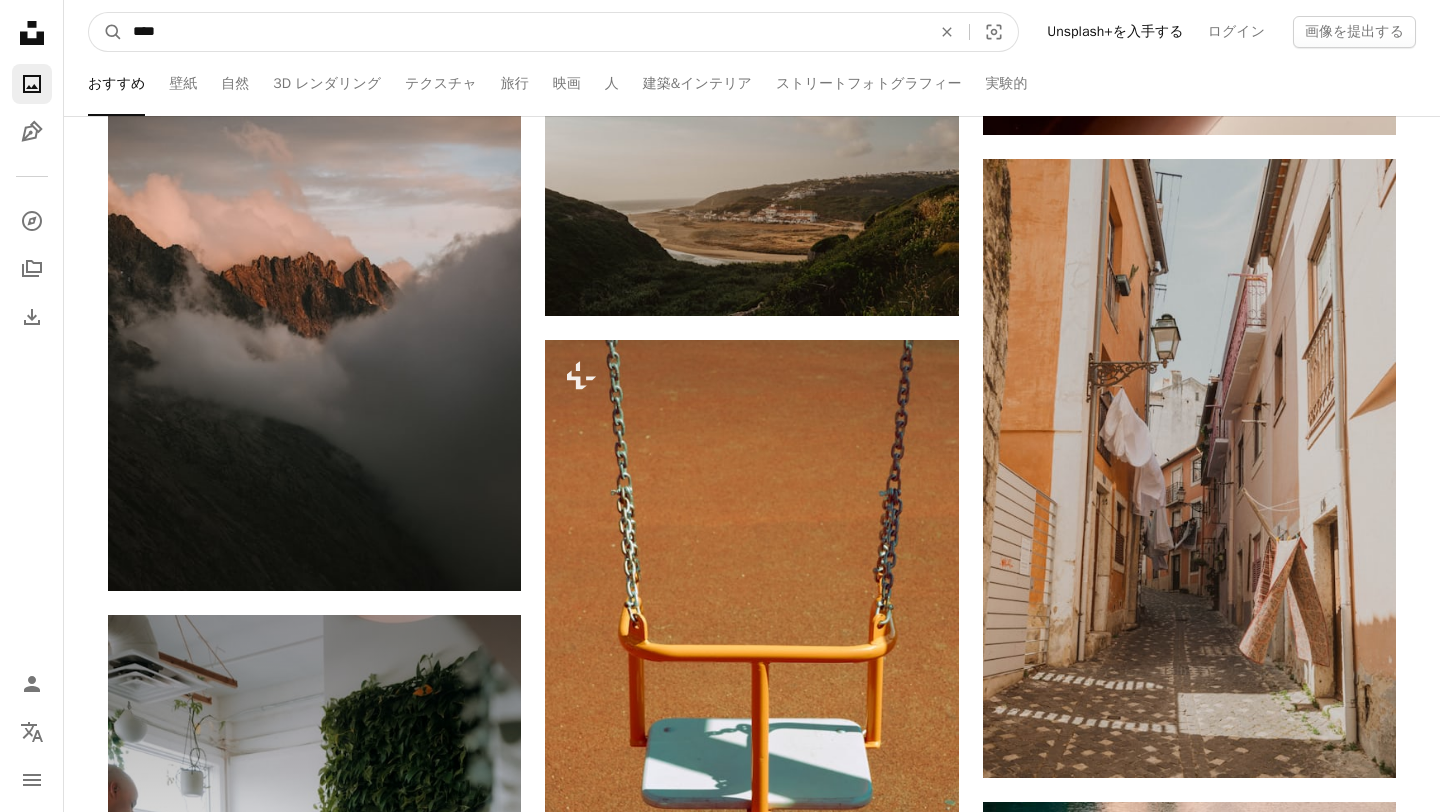 type on "***" 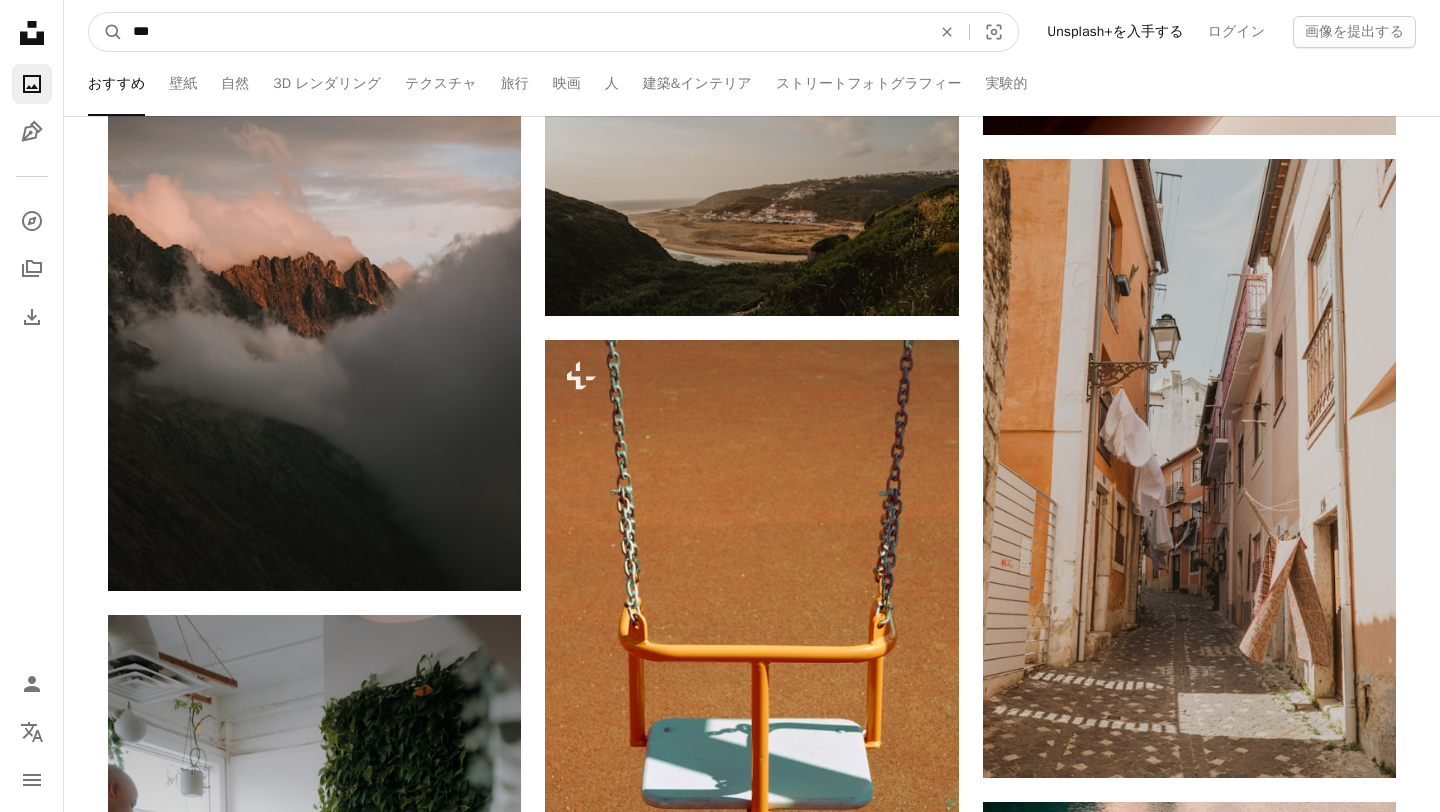 click on "A magnifying glass" at bounding box center [106, 32] 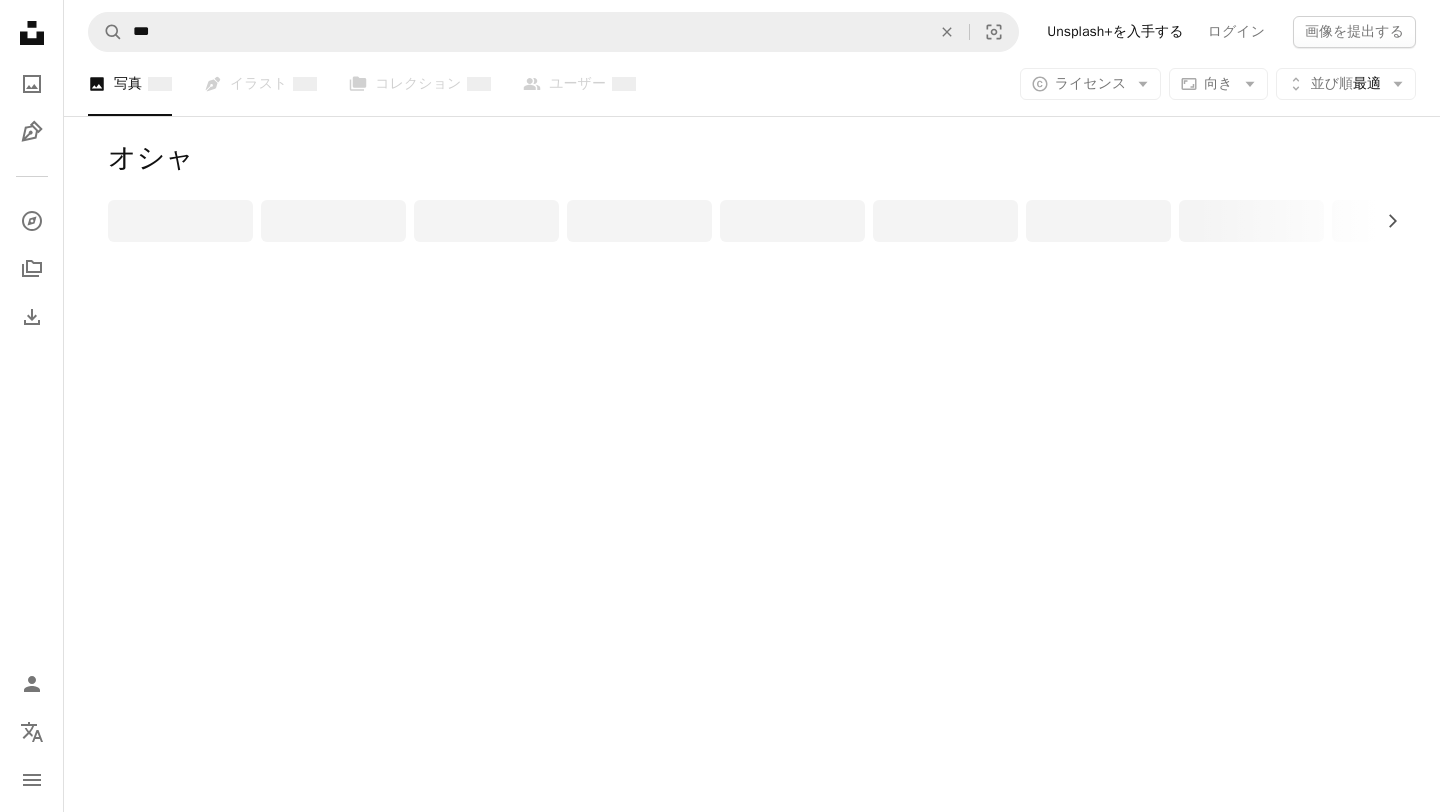 scroll, scrollTop: 0, scrollLeft: 0, axis: both 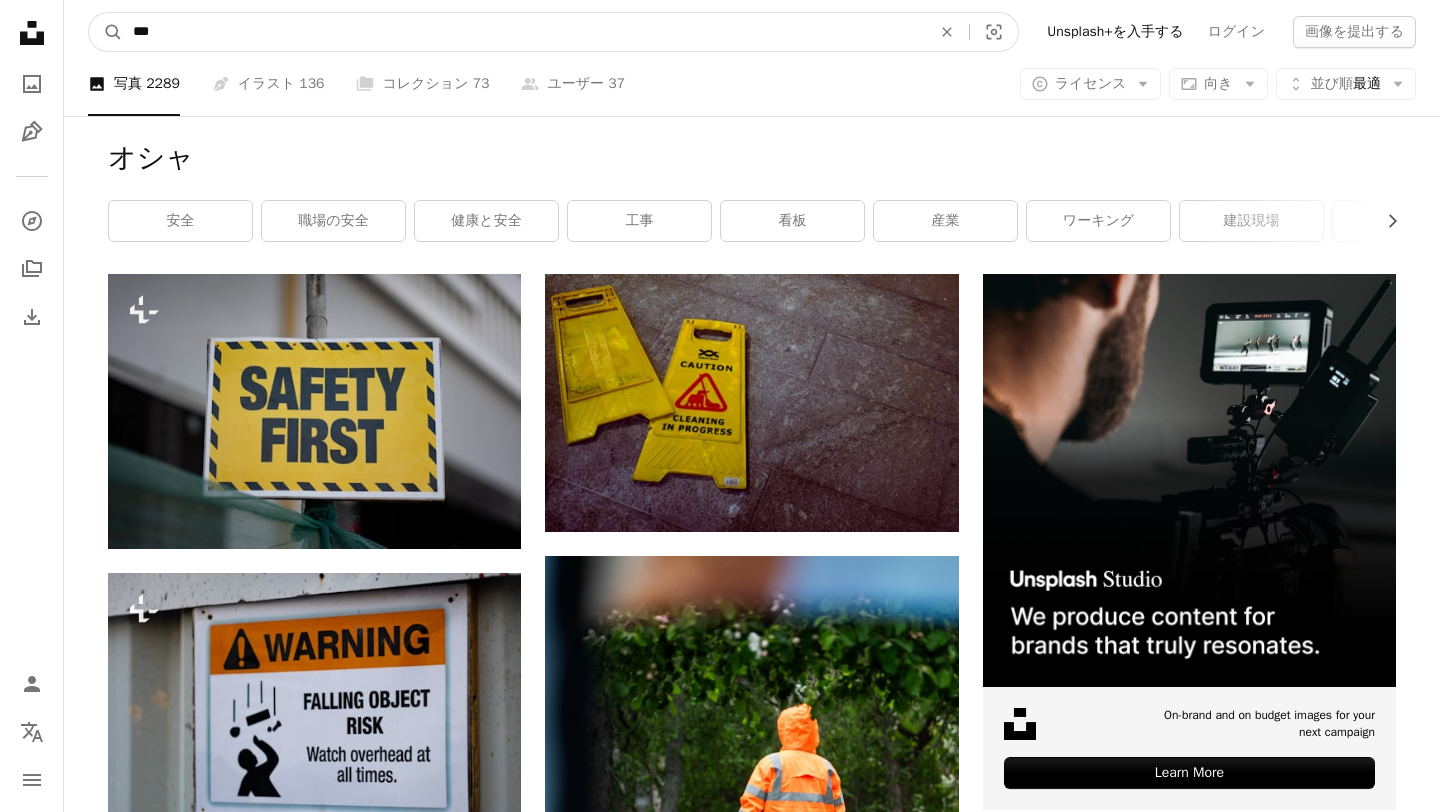 click on "***" at bounding box center (524, 32) 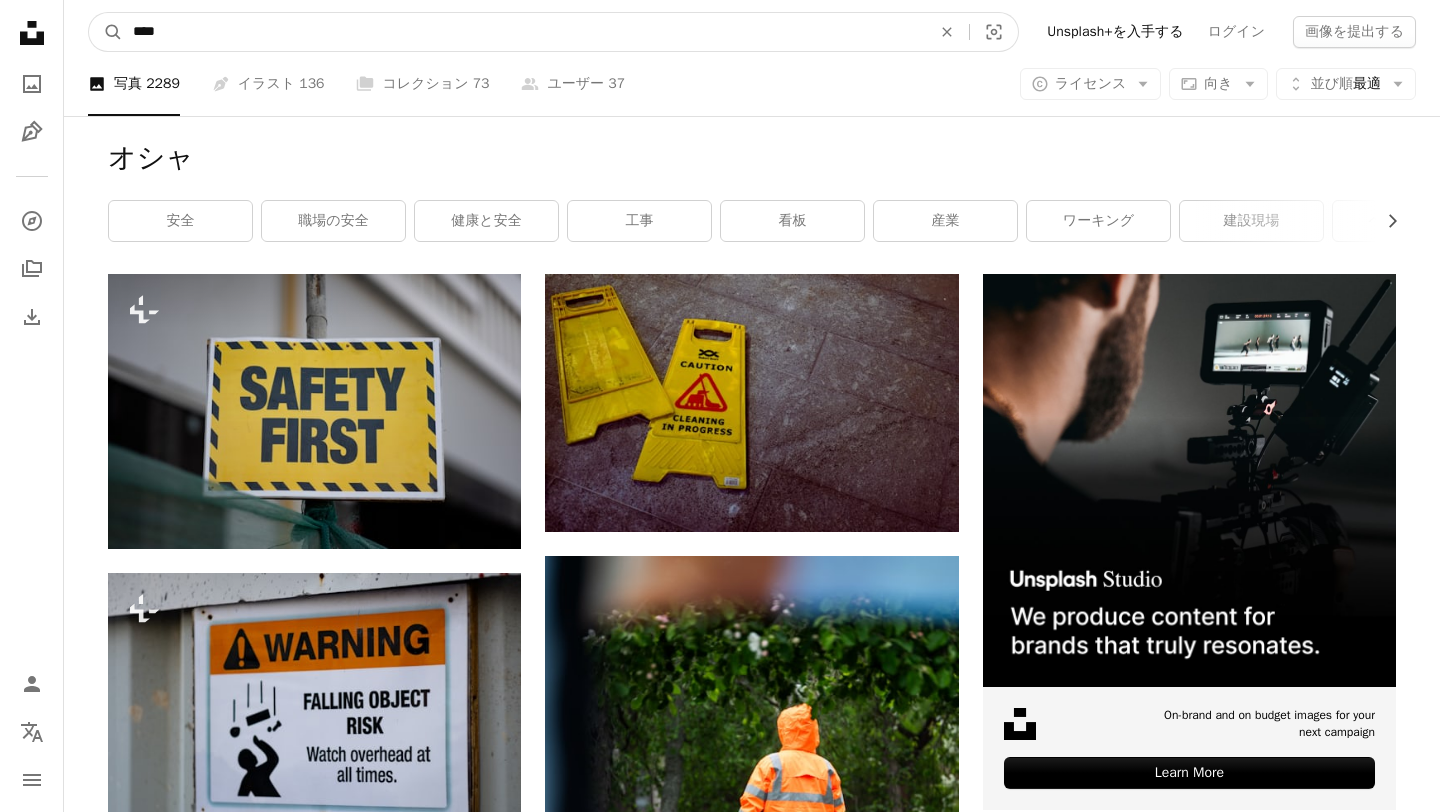 type on "****" 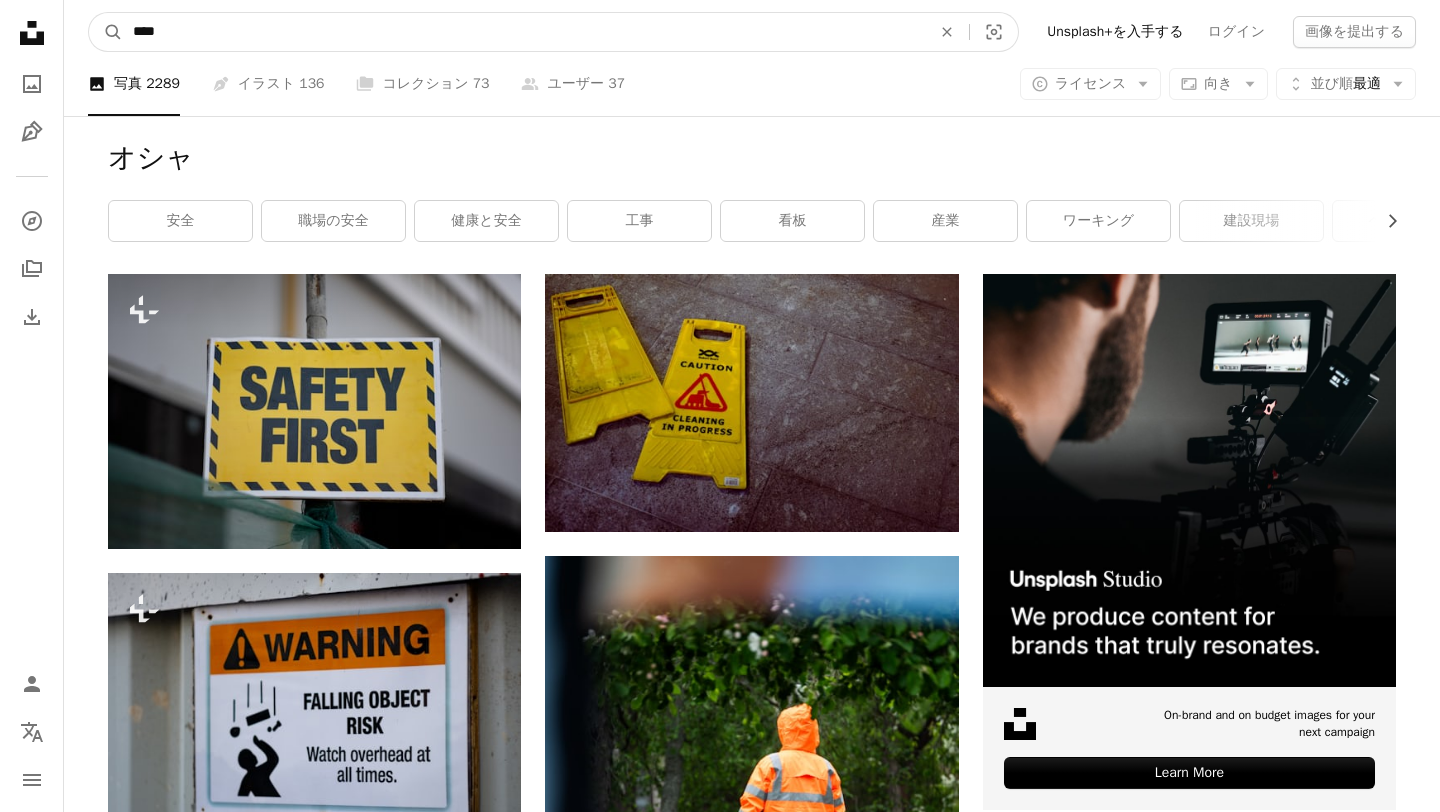 click on "A magnifying glass" at bounding box center (106, 32) 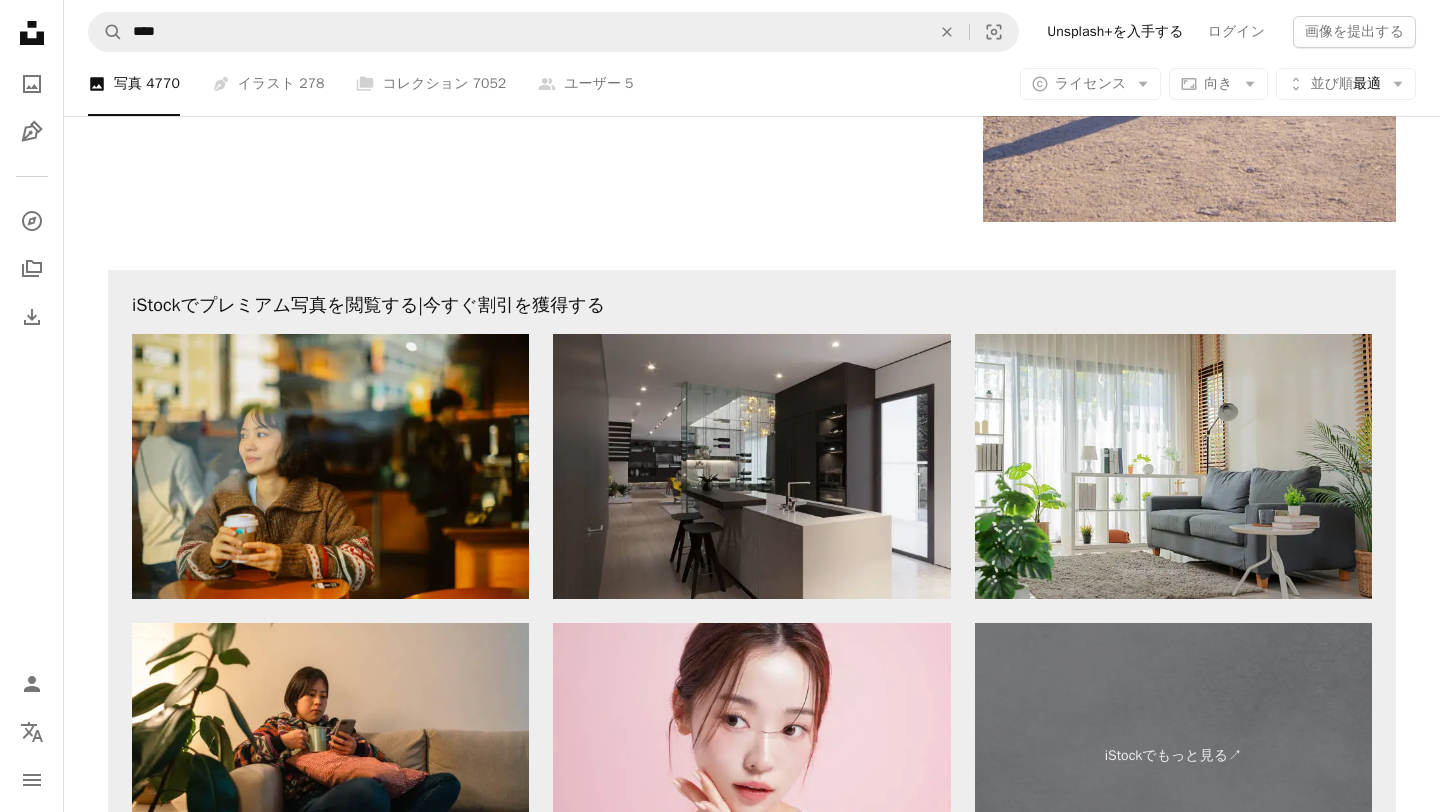 scroll, scrollTop: 4504, scrollLeft: 0, axis: vertical 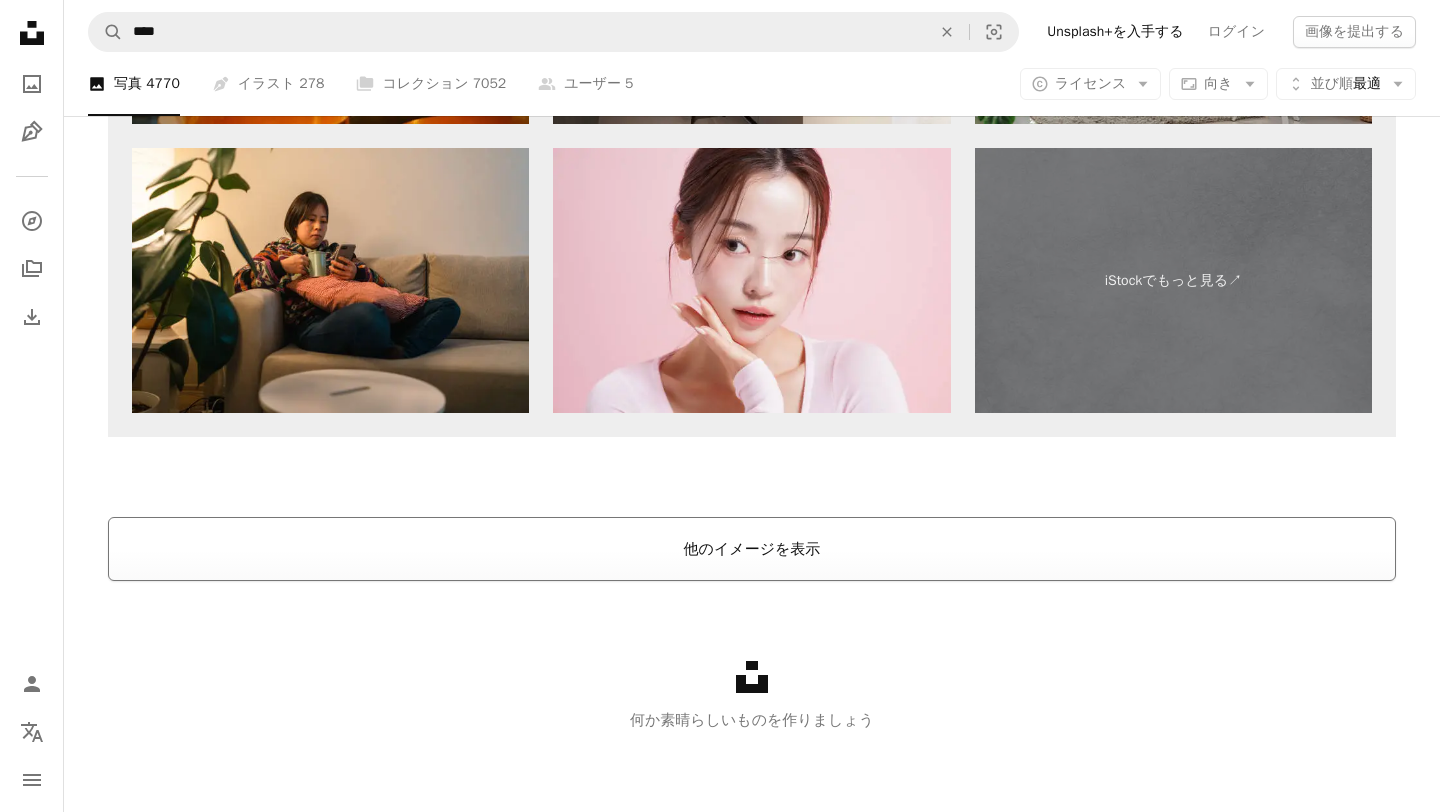 click on "他のイメージを表示" at bounding box center [752, 549] 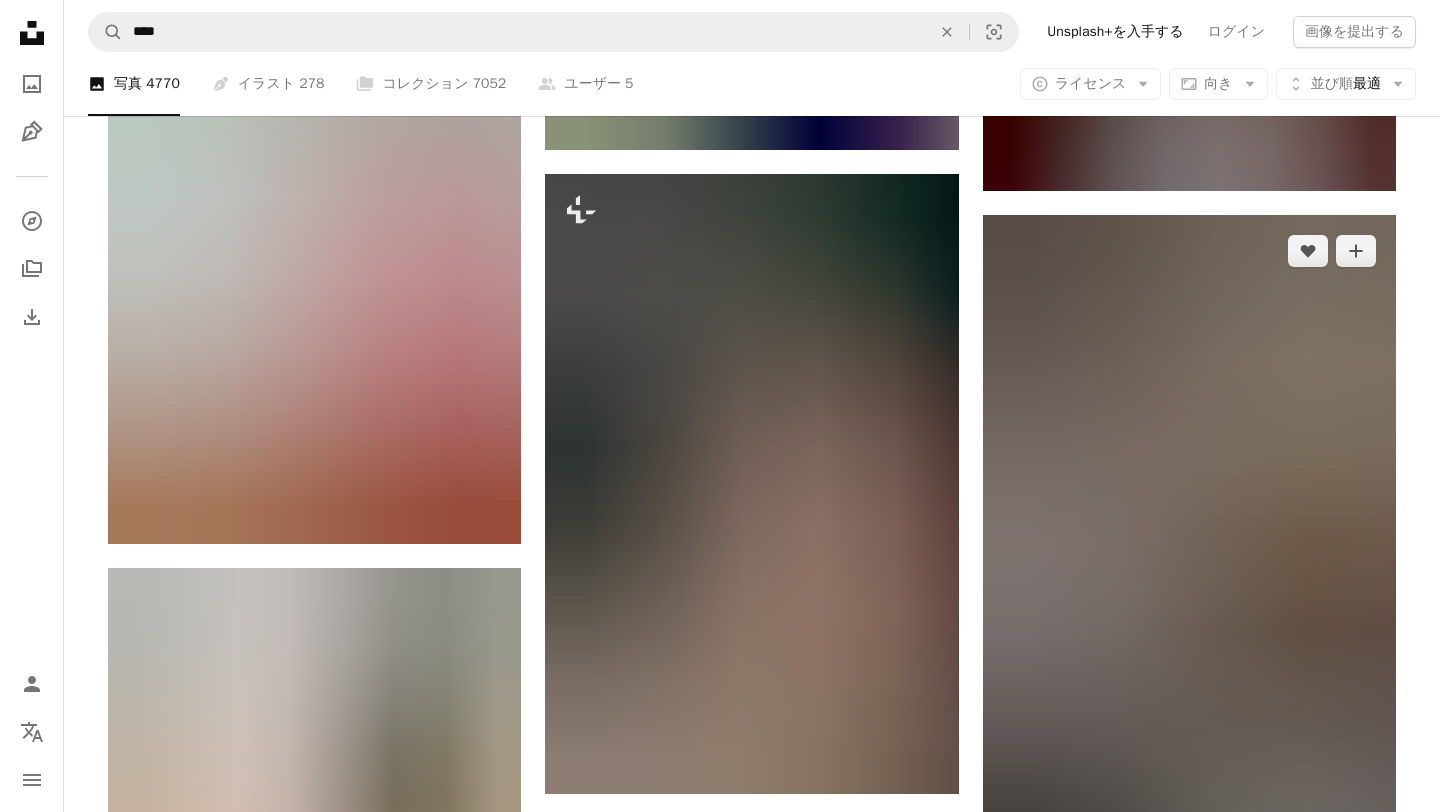 scroll, scrollTop: 47793, scrollLeft: 0, axis: vertical 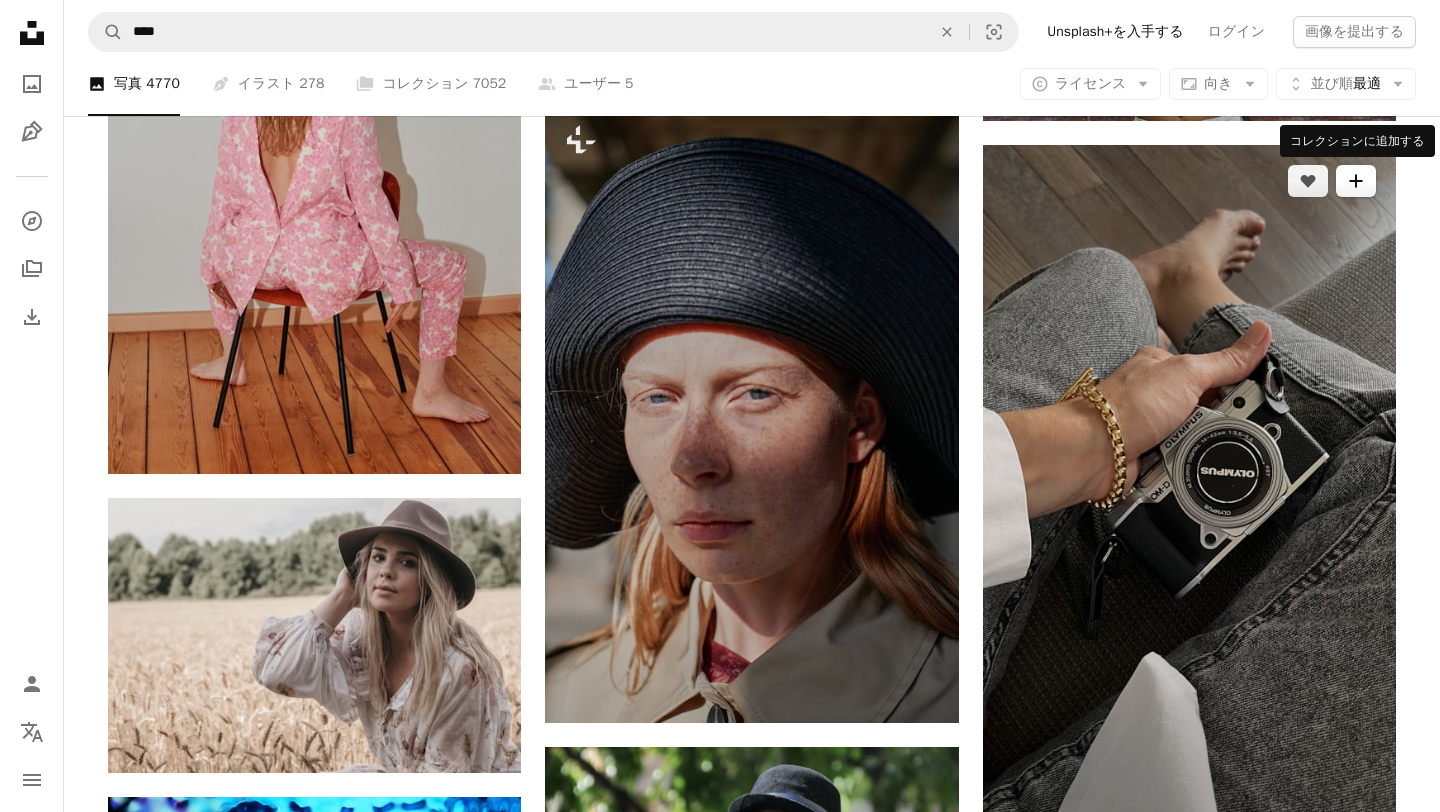 click on "A plus sign" 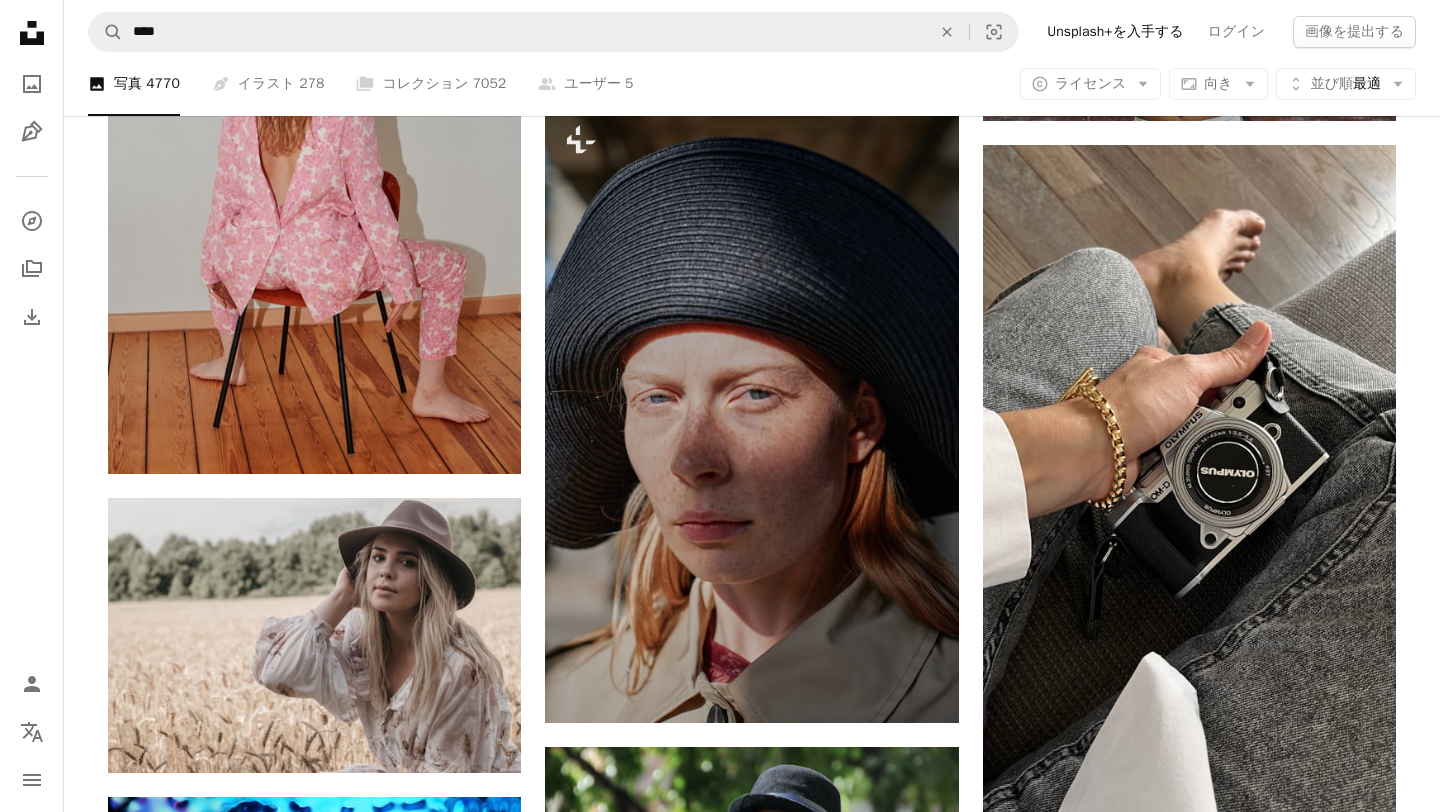 click on "An X shape Unsplashに参加する アカウントをすでにお持ちですか？  ログイン 名 姓 メールアドレス ユーザー名  （英数字およびアンダーバーのみ使用してください。） パスワード  （最低8文字） Unsplashに登録する 参加することで、お客様は 利用規約 および プライバシーポリシー に同意したものとみなされます。" at bounding box center [720, 3472] 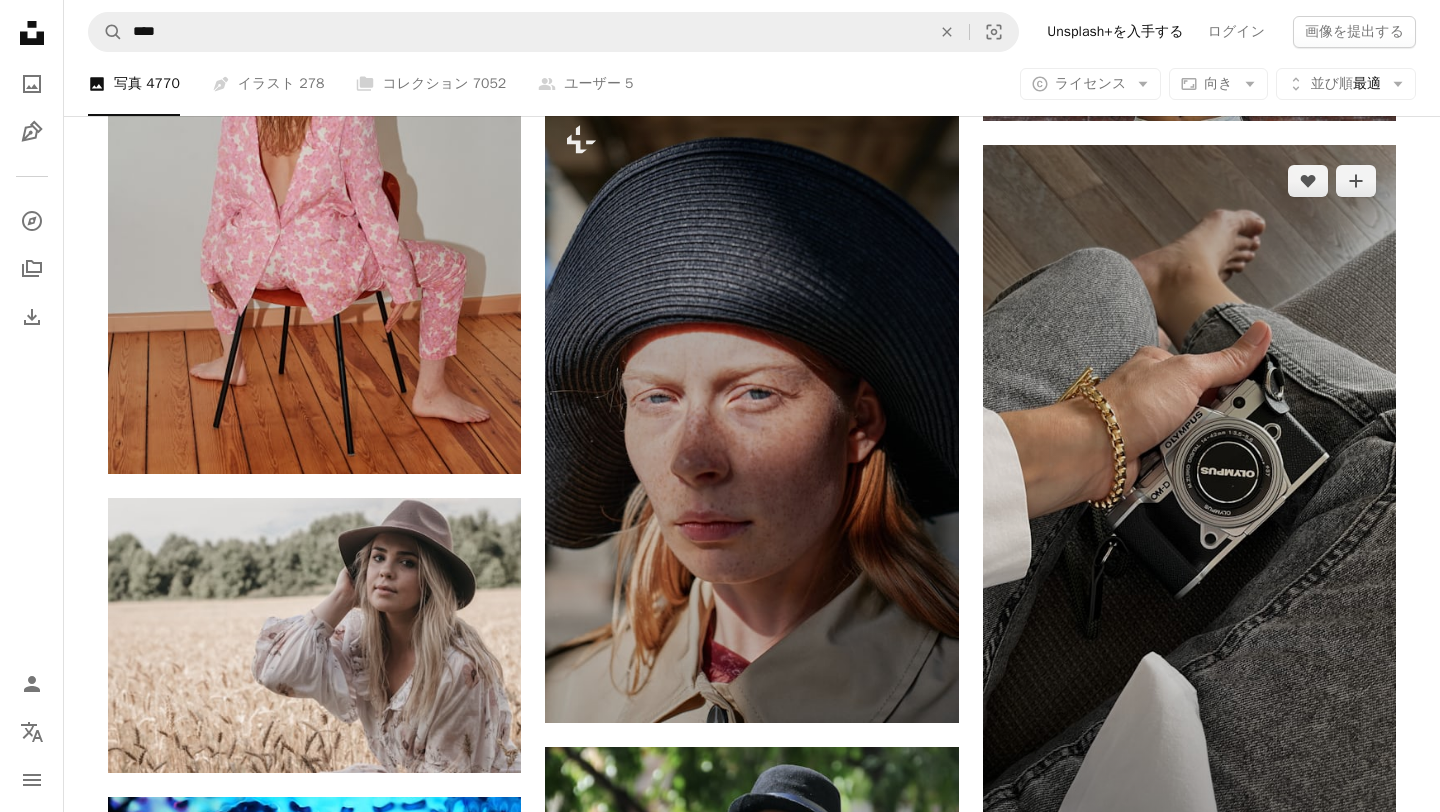 click at bounding box center [1189, 512] 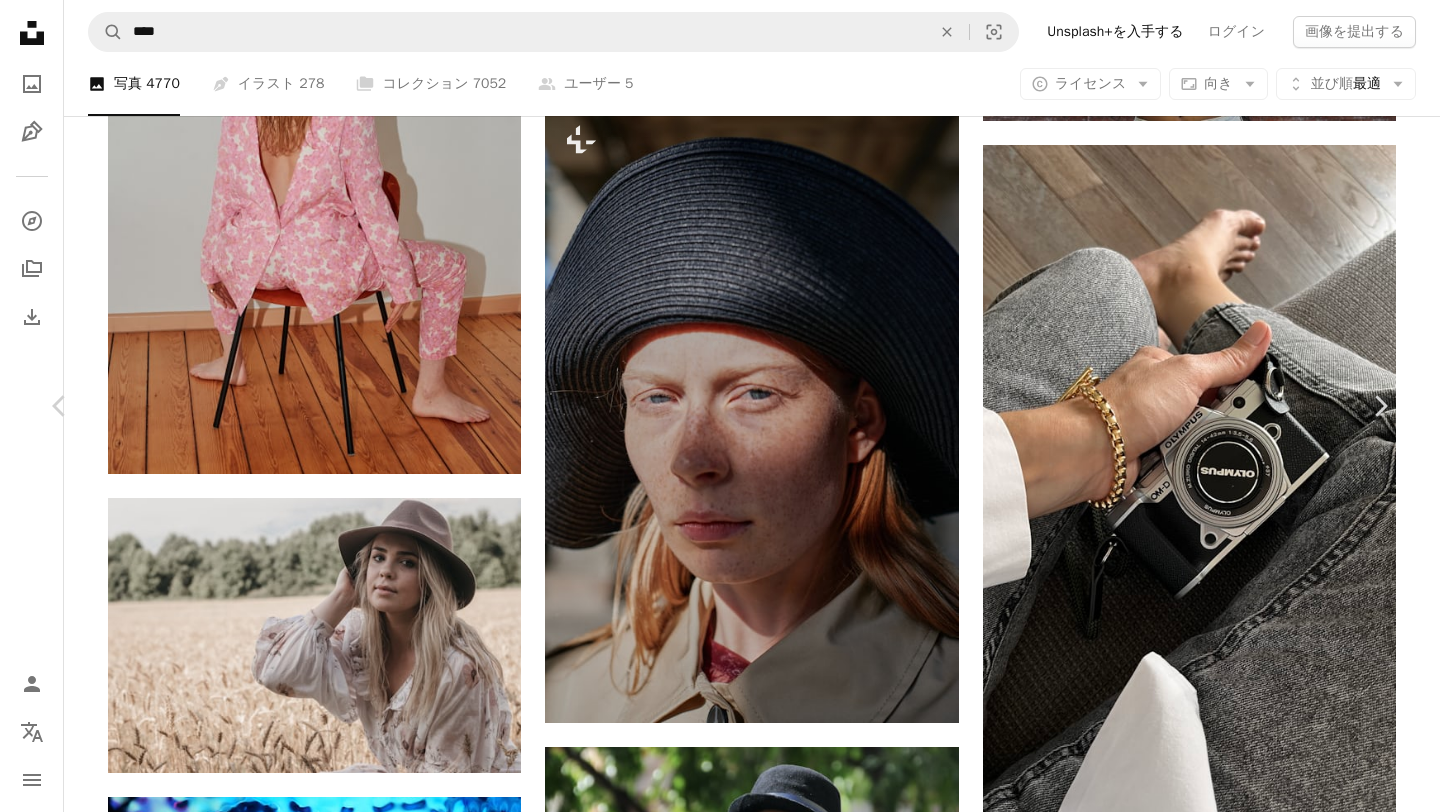 click on "[FIRST] [LAST] 案件受付中 A checkmark inside of a circle A heart A plus sign 画像を編集   Plus sign for Unsplash+ 無料ダウンロード Chevron down" at bounding box center (712, 3113) 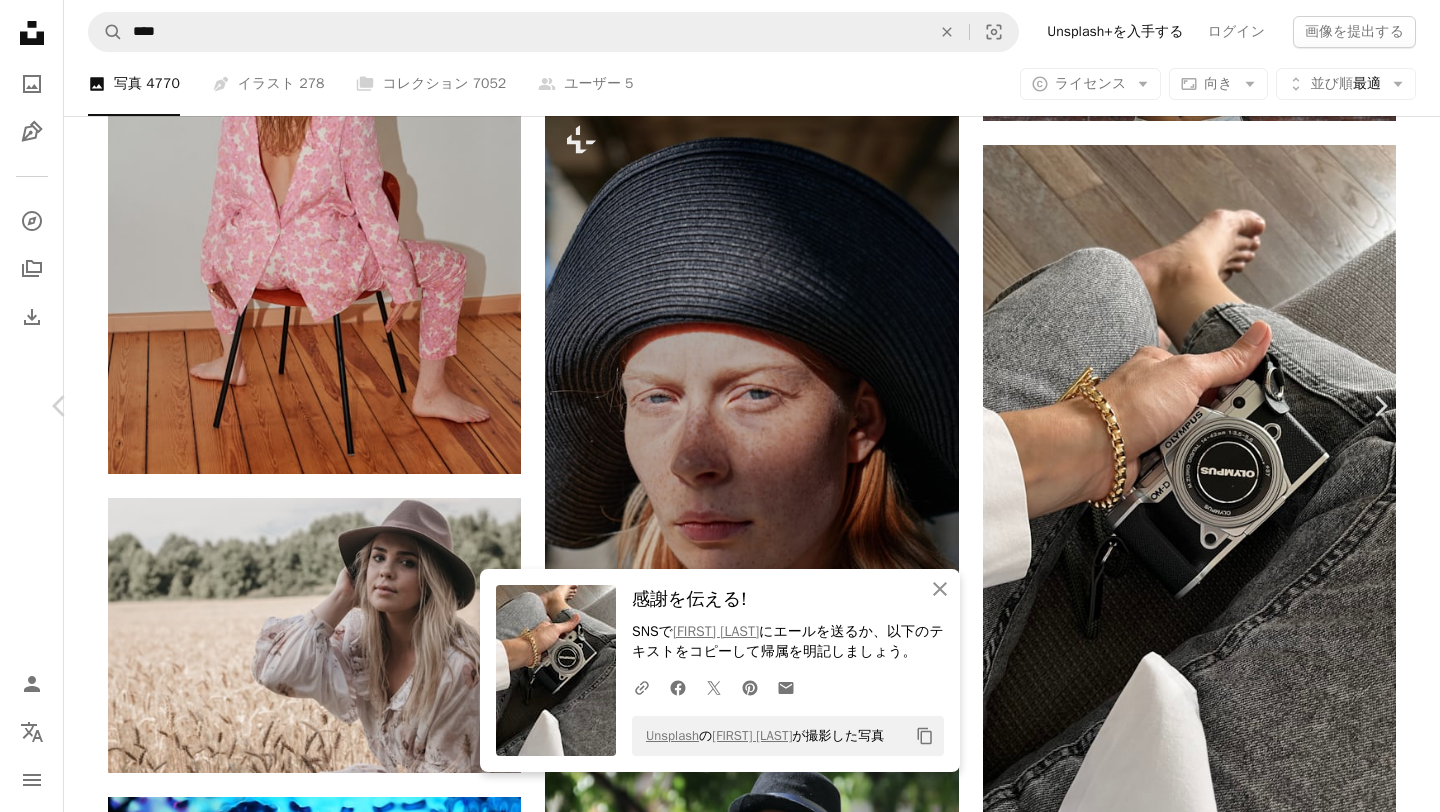 click on "[FIRST] [LAST]" at bounding box center (720, 3472) 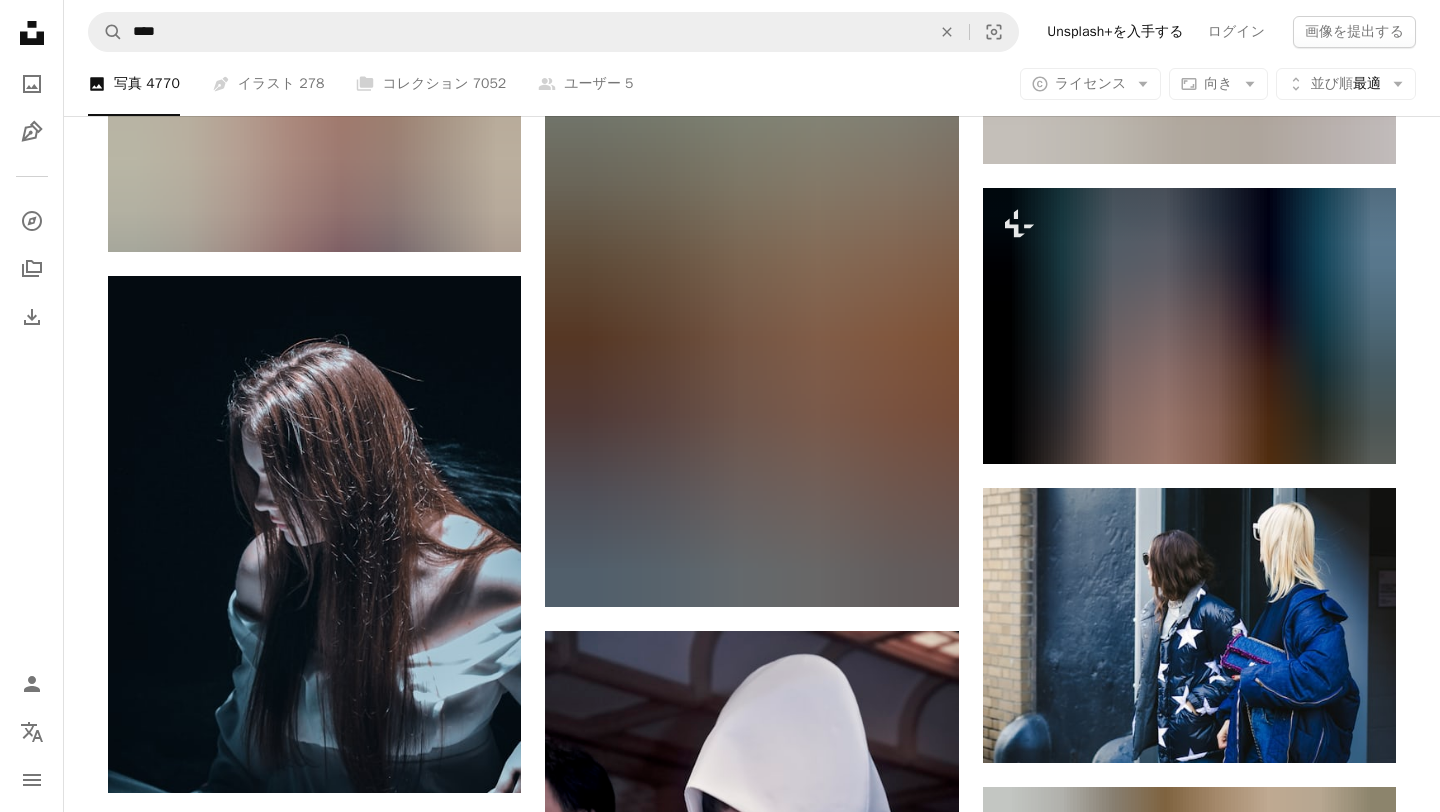 scroll, scrollTop: 50100, scrollLeft: 0, axis: vertical 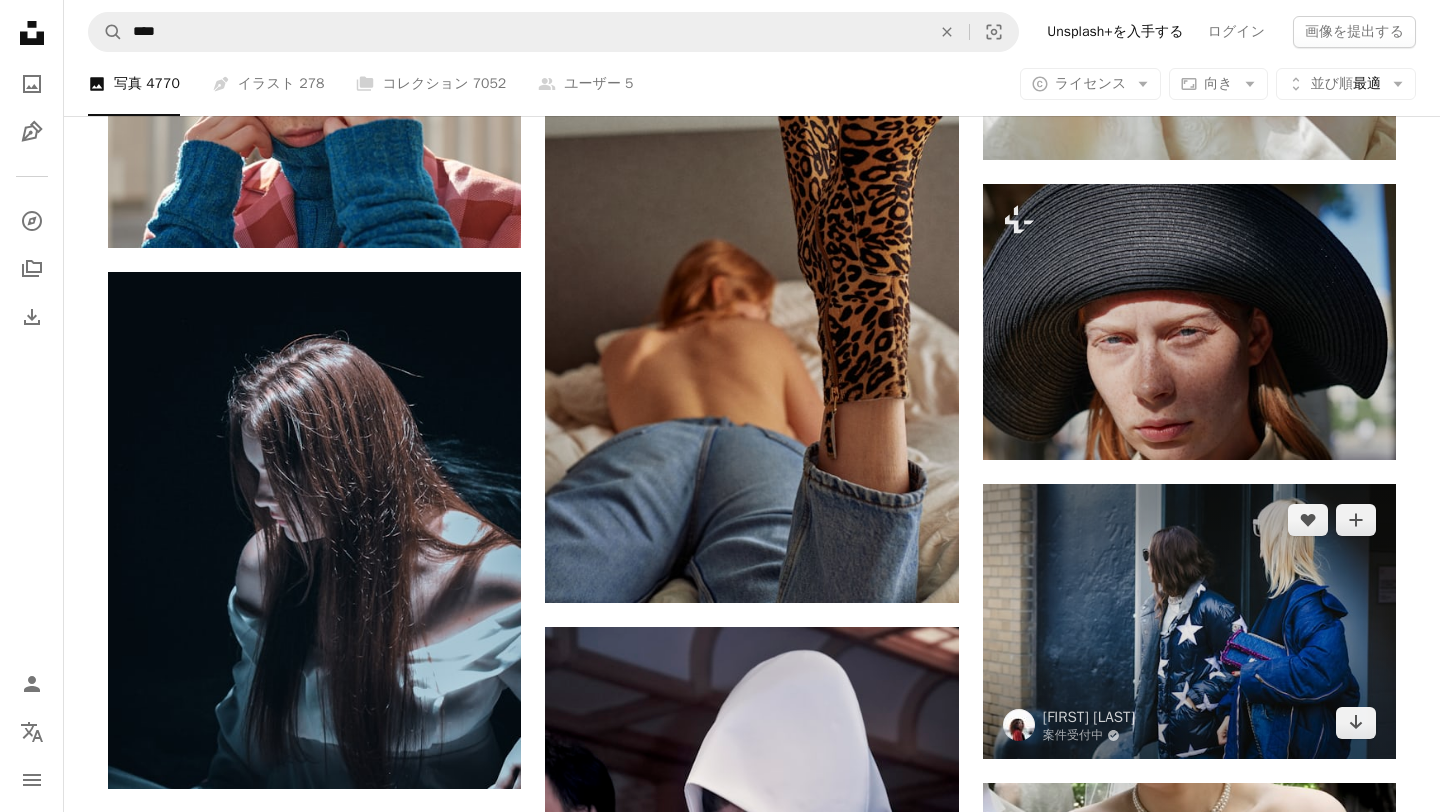 click at bounding box center [1189, 621] 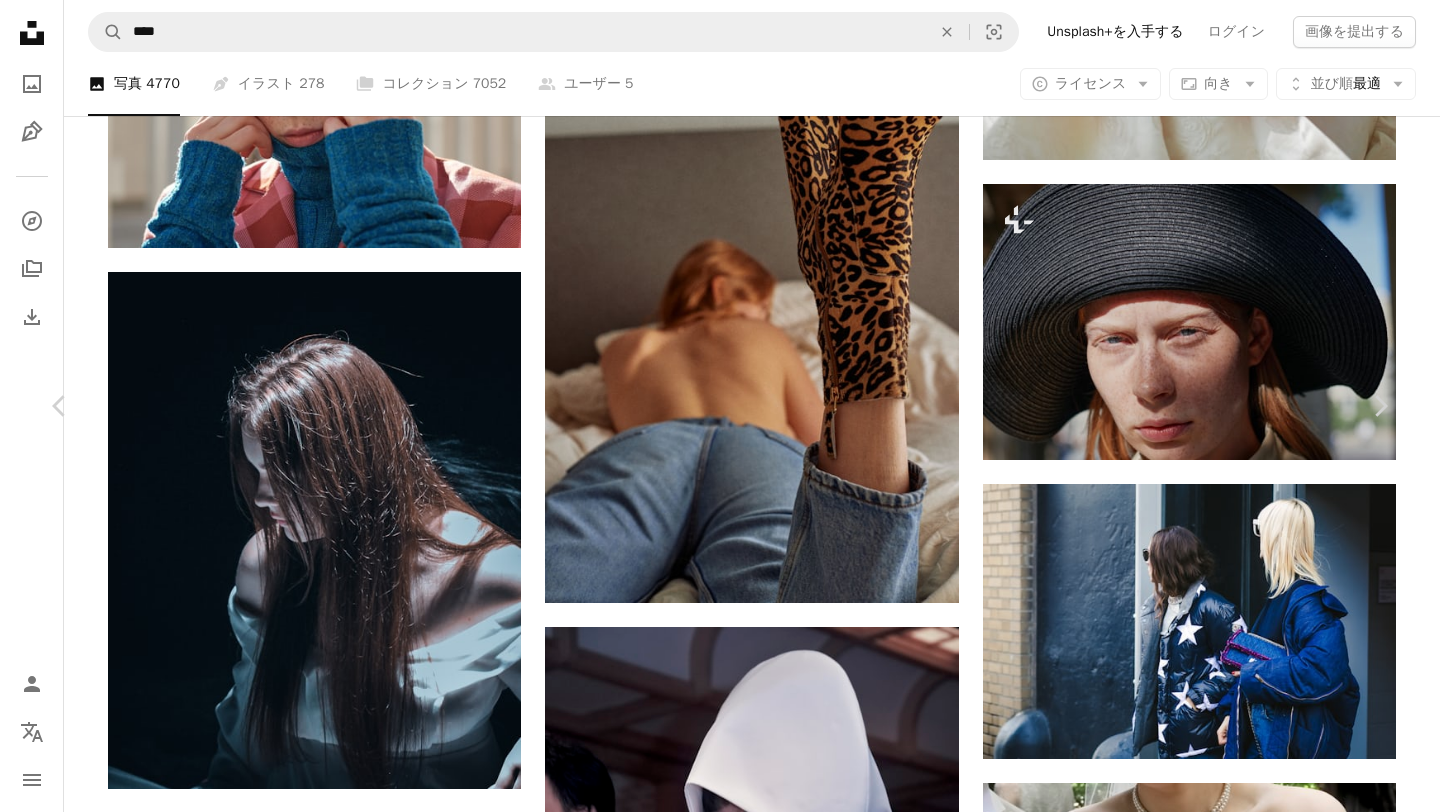 click on "Zoom in" at bounding box center [712, 4631] 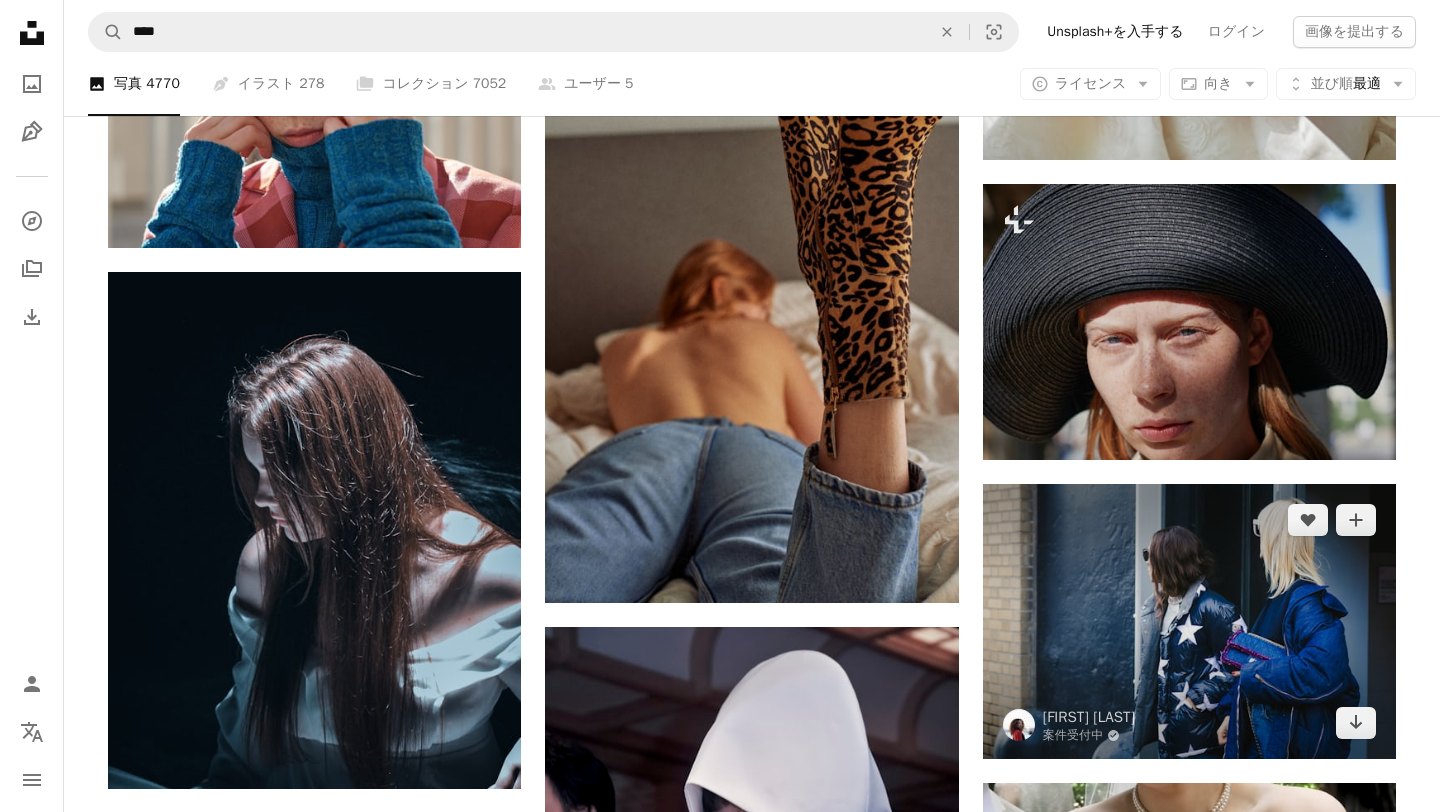 click at bounding box center [1189, 621] 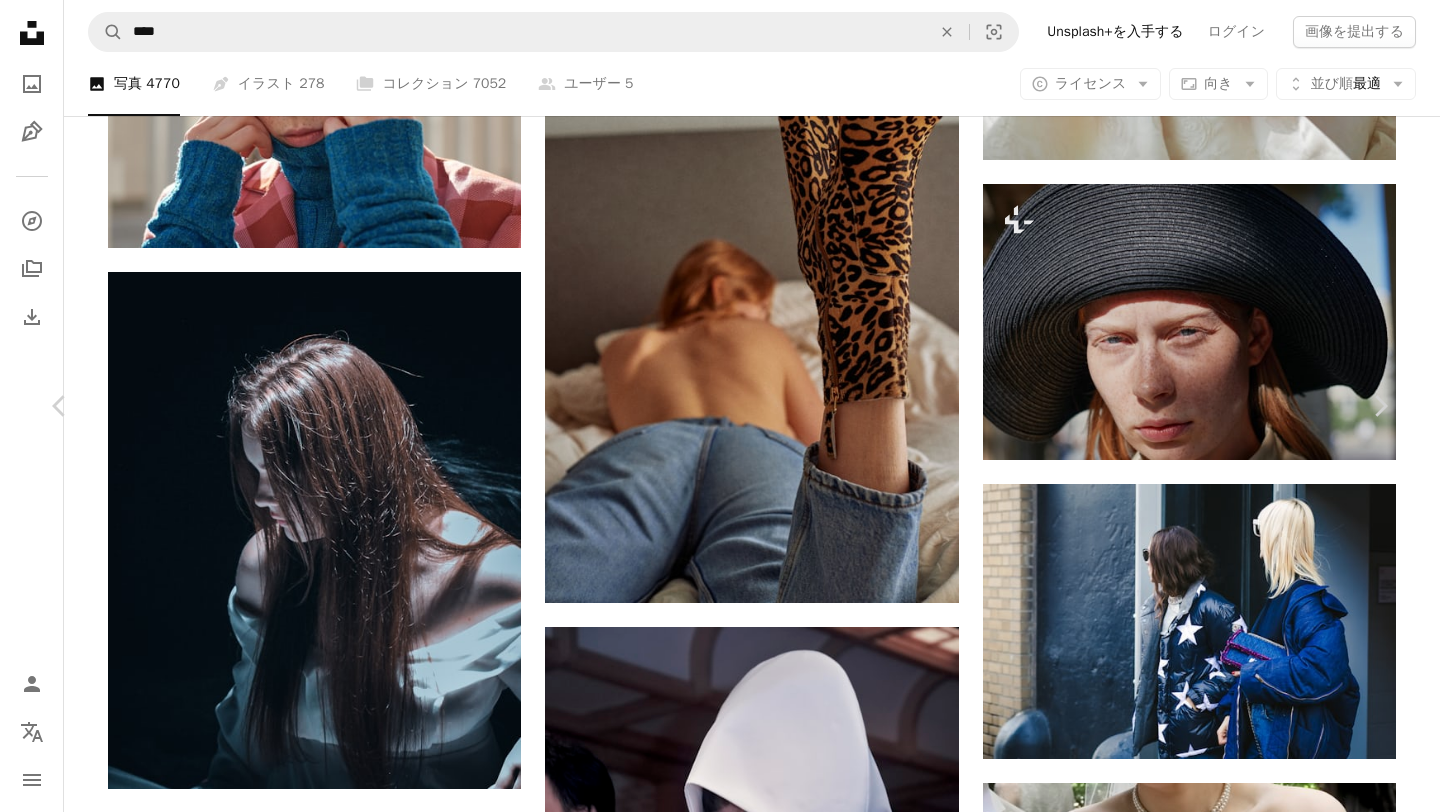 click on "An X shape Chevron left Chevron right [FIRST] [LAST] 案件受付中 A checkmark inside of a circle A heart A plus sign 画像を編集   Plus sign for Unsplash+ 無料ダウンロード Chevron down Zoom in 閲覧数 1,232,292 ダウンロード数 4,639 A forward-right arrow 共有 Info icon 情報 More Actions A map marker [CITY], [COUNTRY] Calendar outlined 2018年3月8日 に公開 Camera Canon, EOS 6D Safety Unsplashライセンス の下、無料で利用可能 建物 ファッション 人 壁 二人 通り アーバン 毛 袋 眼鏡 サングラス 腰 ストリートファッション ほら 双子 ストリートスタイル ファッションウィーク デュオ エレガントなファッション ファッショナブルな女性 背景 iStockでプレミアム関連写真を閲覧する  |  コード：UNSPLASH20で20%オフ iStockでもっと見る  ↗ 関連イメージ A heart A plus sign [FIRST] [LAST] Arrow pointing down A heart A plus sign [FIRST] [LAST] Arrow pointing down" at bounding box center (720, 4631) 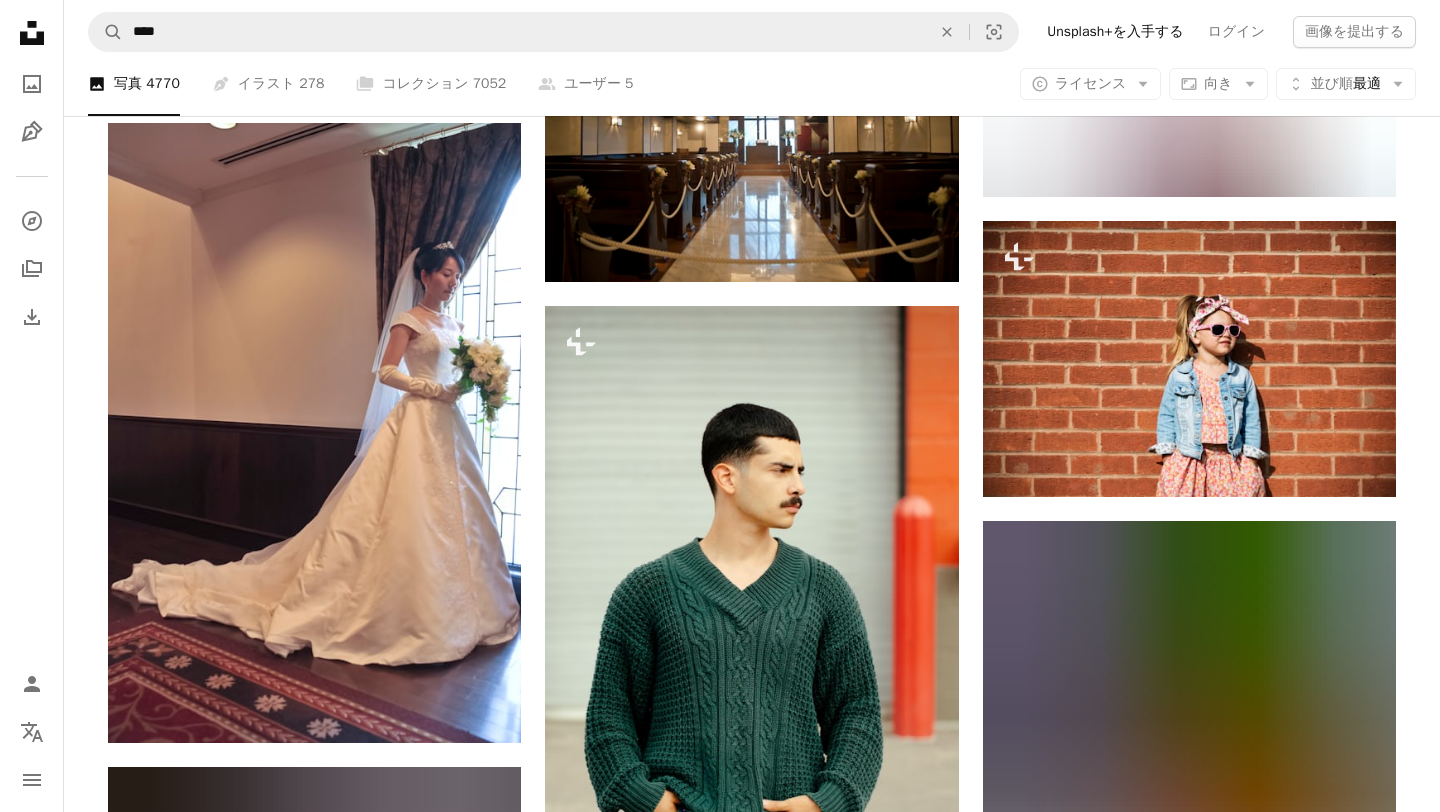 scroll, scrollTop: 52563, scrollLeft: 0, axis: vertical 